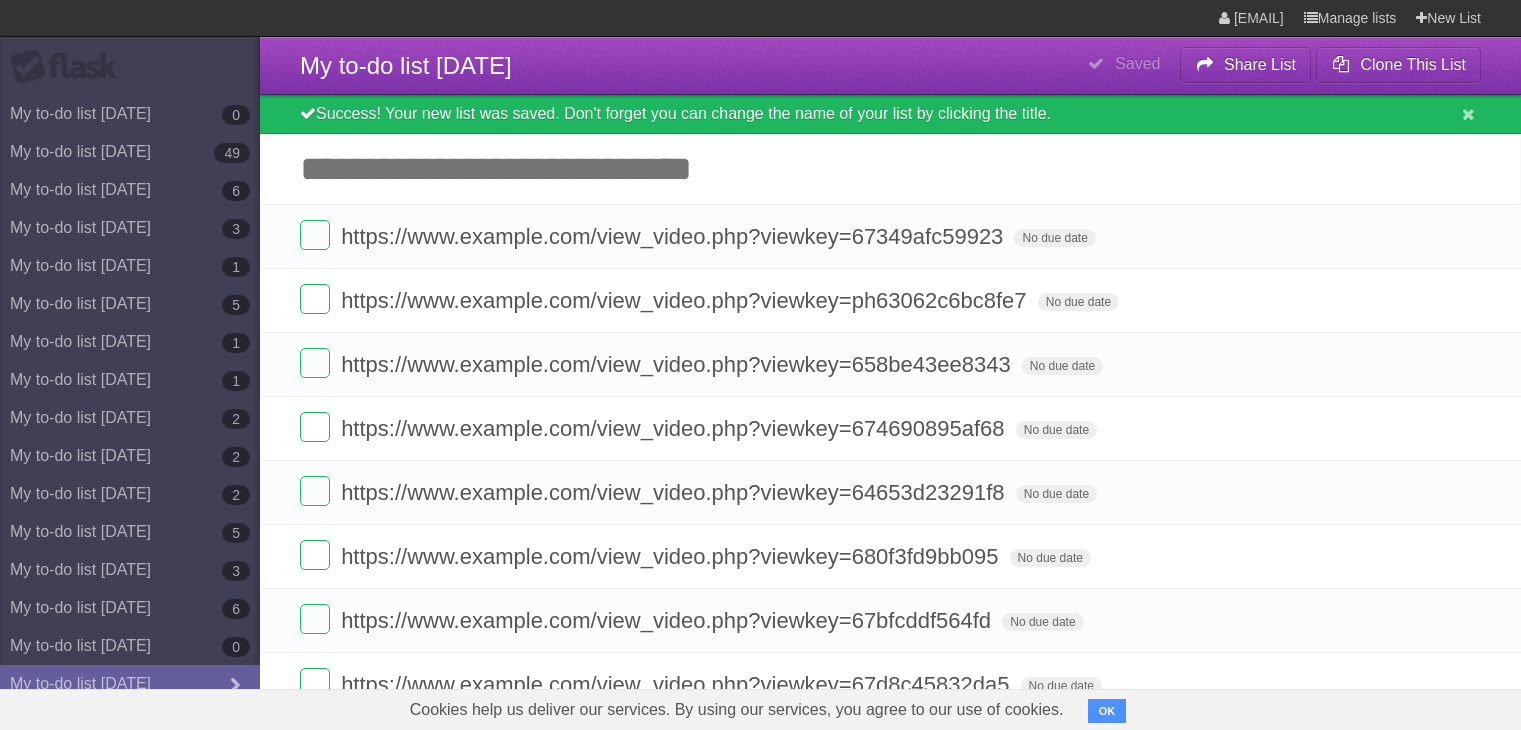 scroll, scrollTop: 0, scrollLeft: 0, axis: both 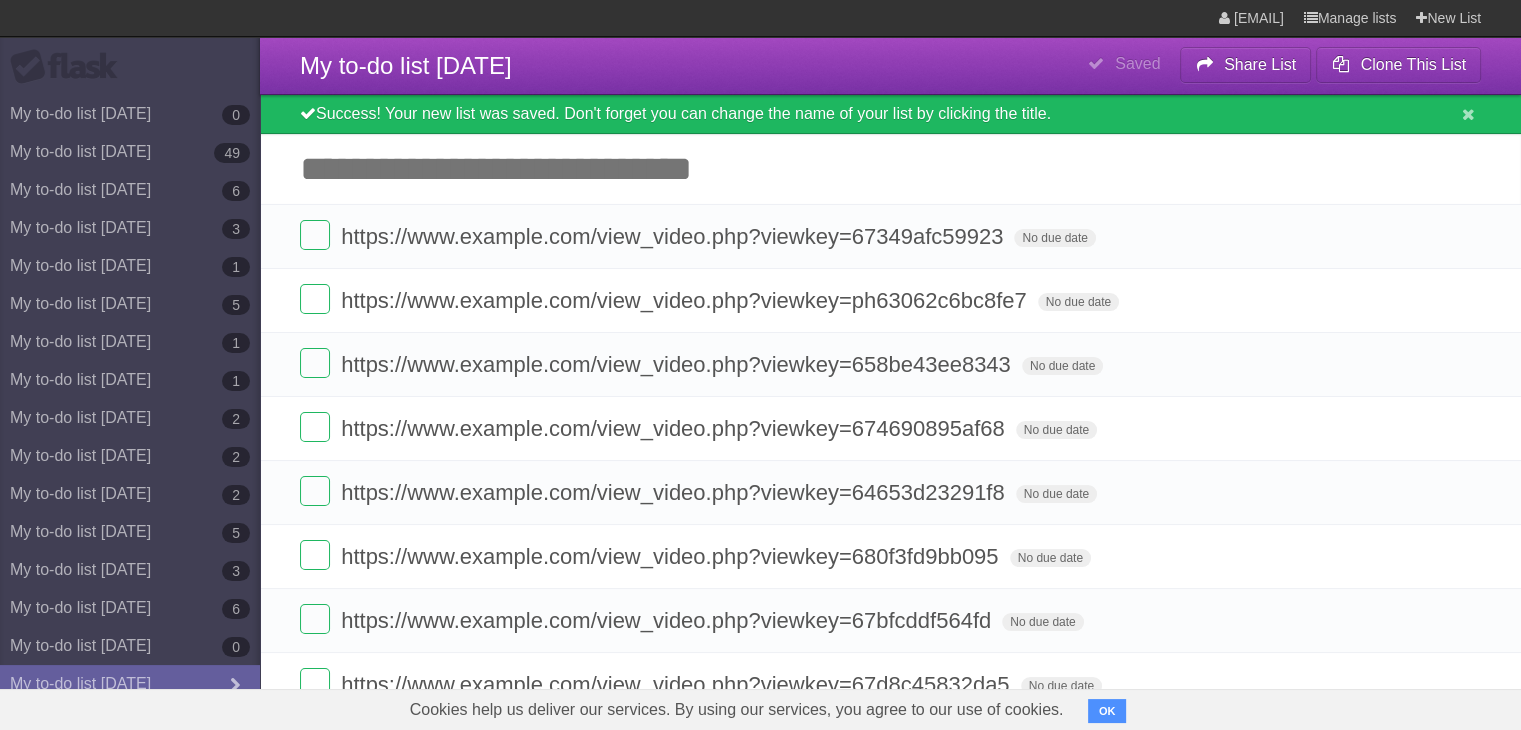paste on "**********" 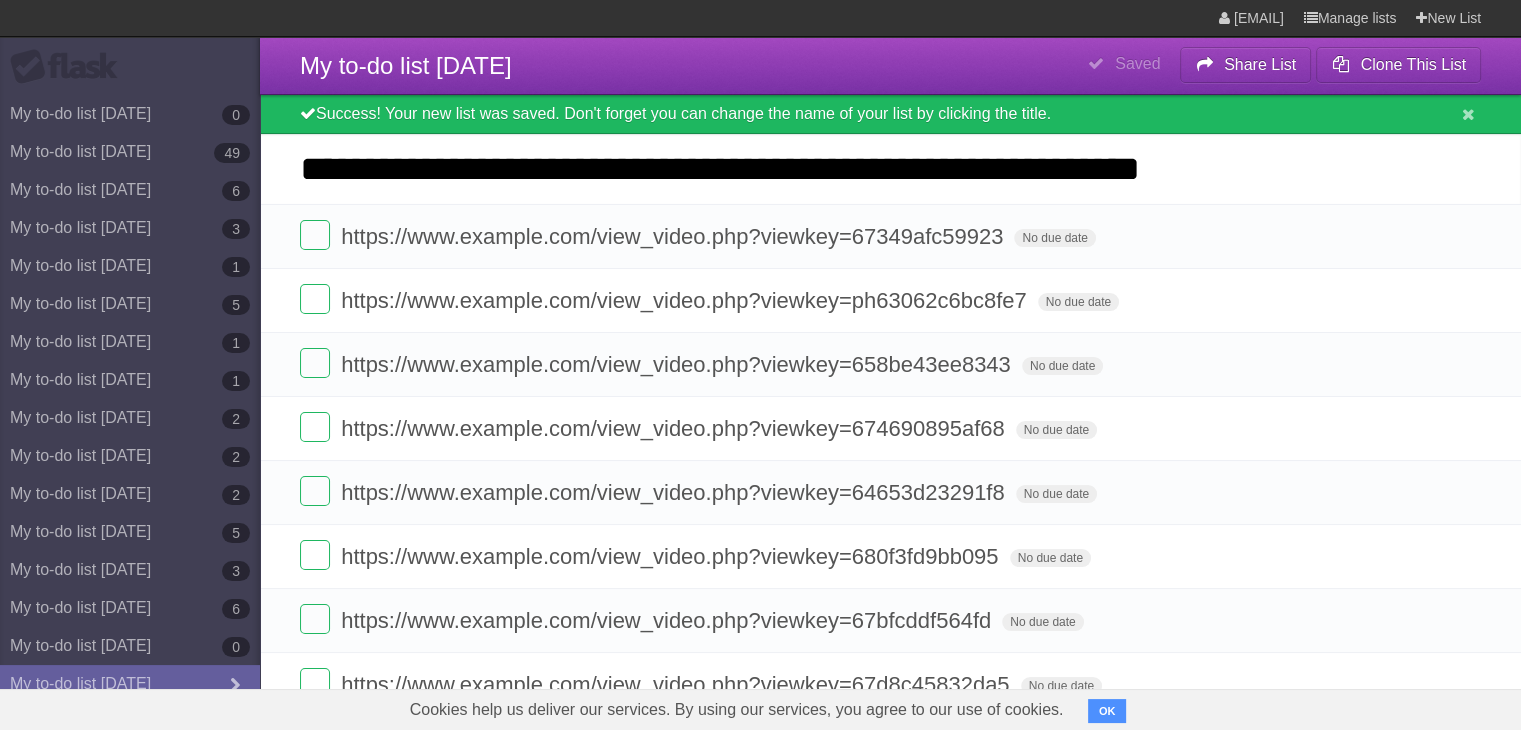 click on "**********" at bounding box center [0, 0] 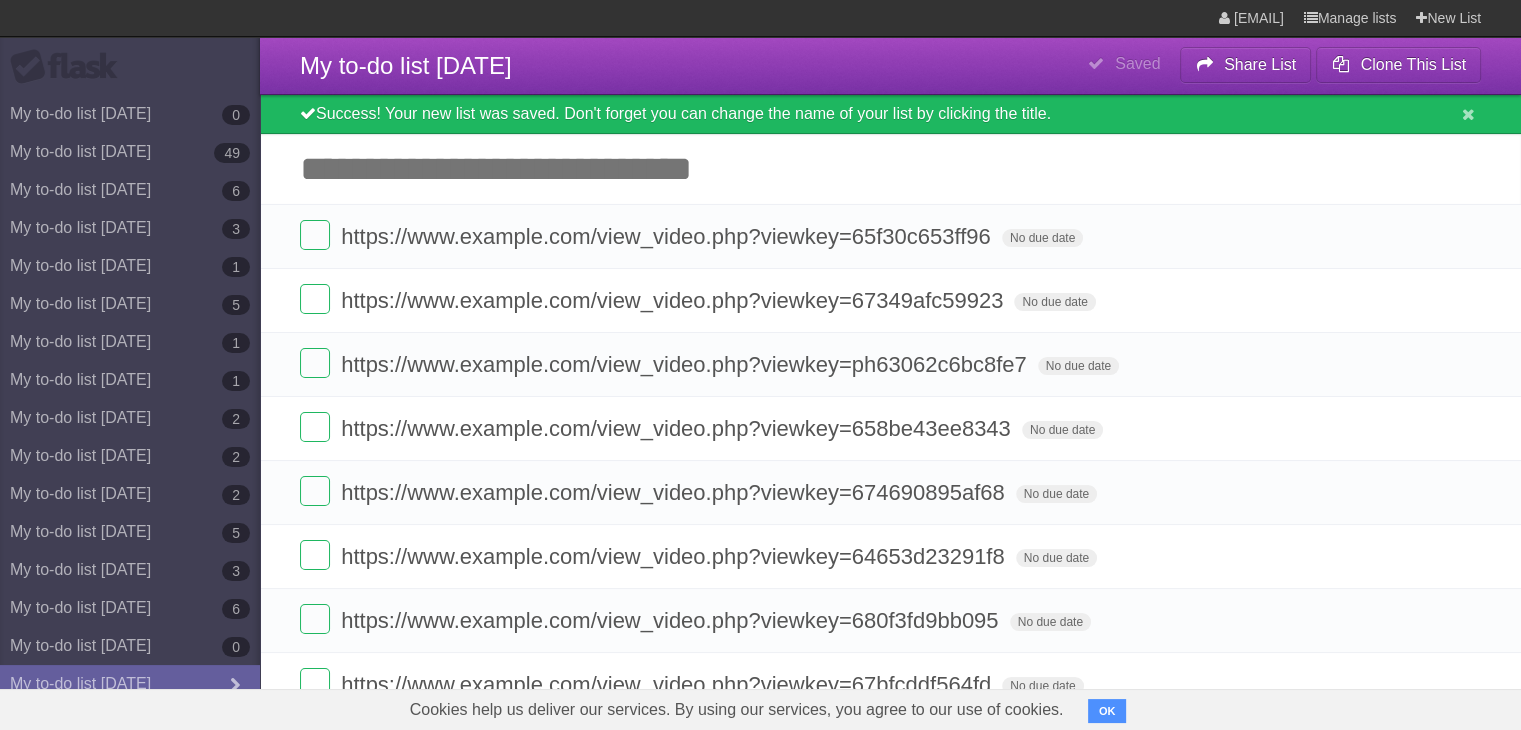 paste on "**********" 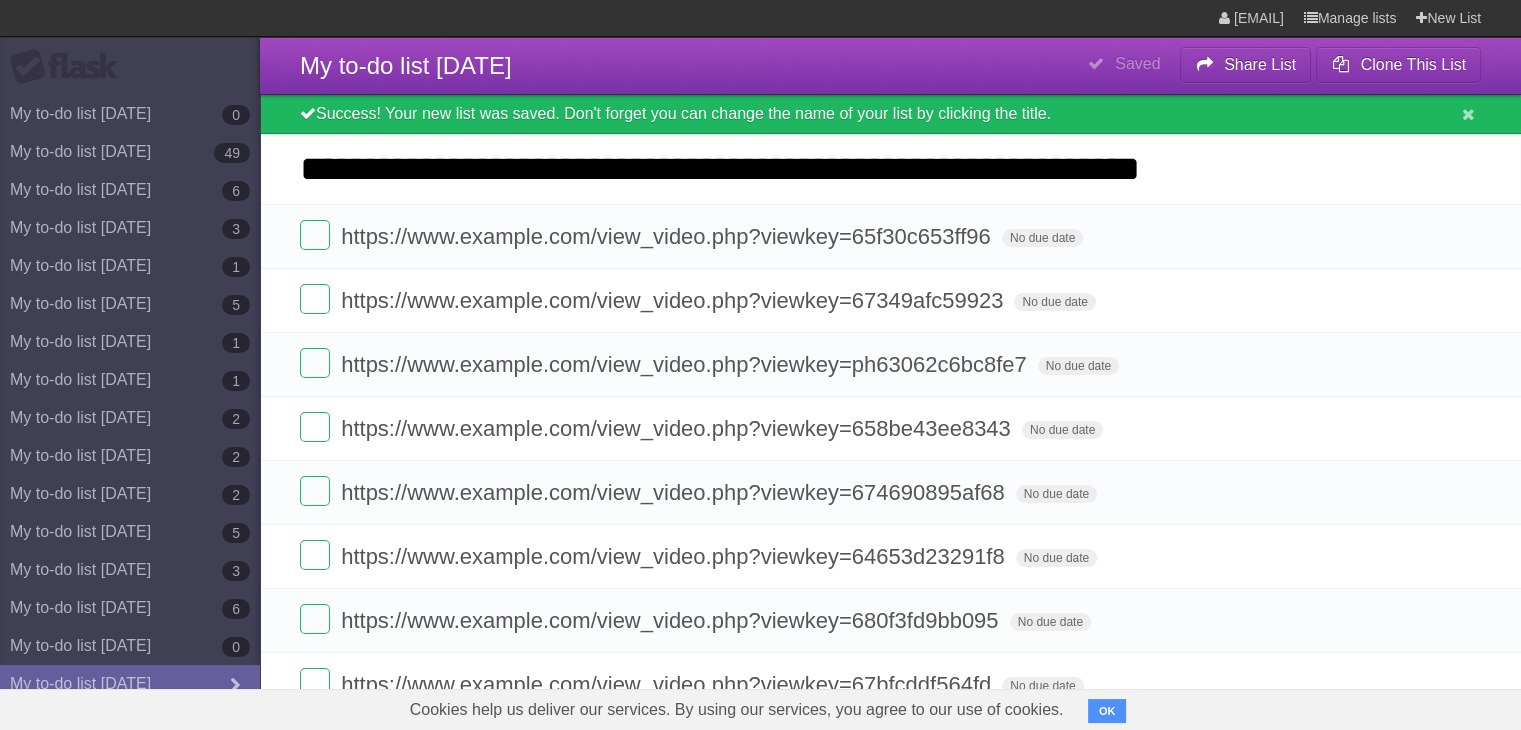 click on "**********" at bounding box center (0, 0) 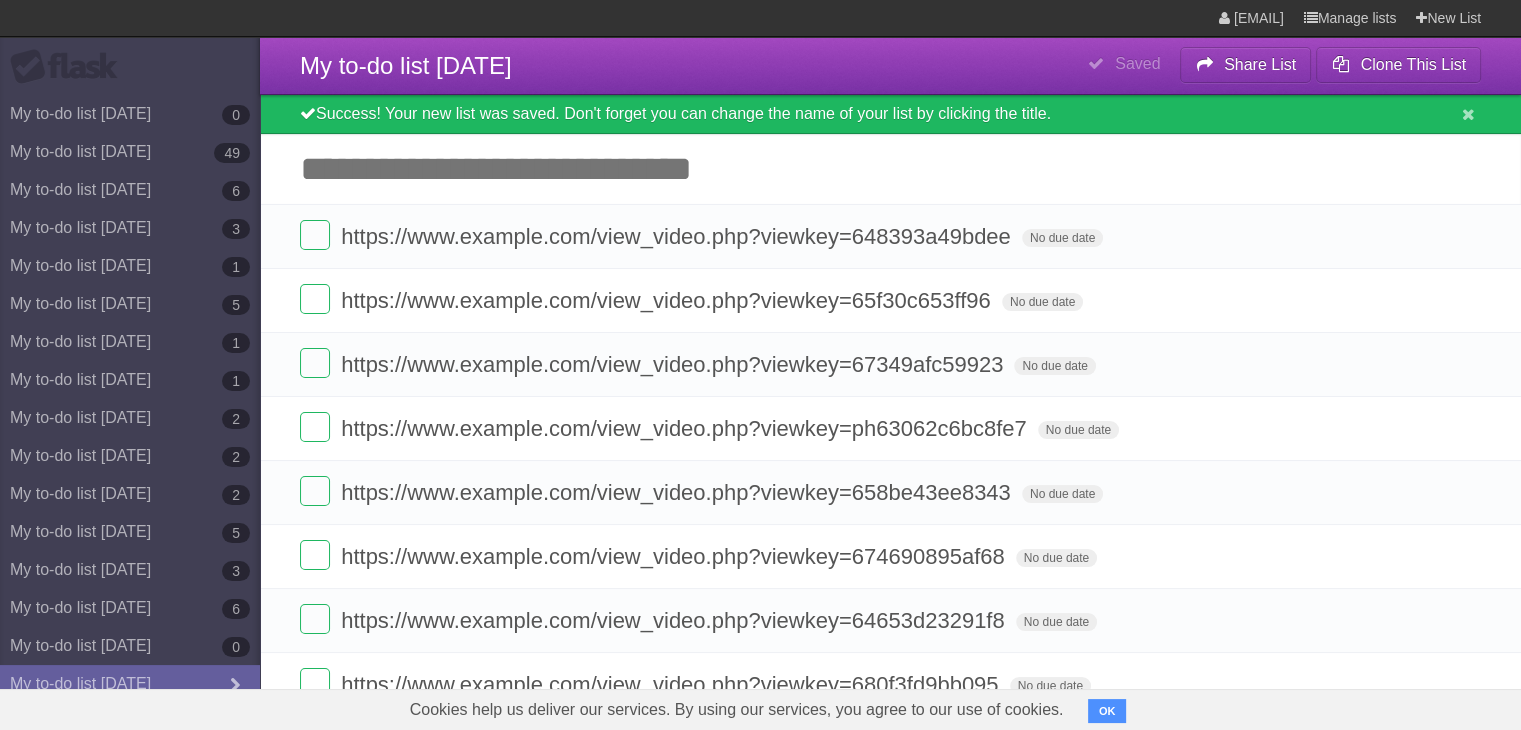 paste on "**********" 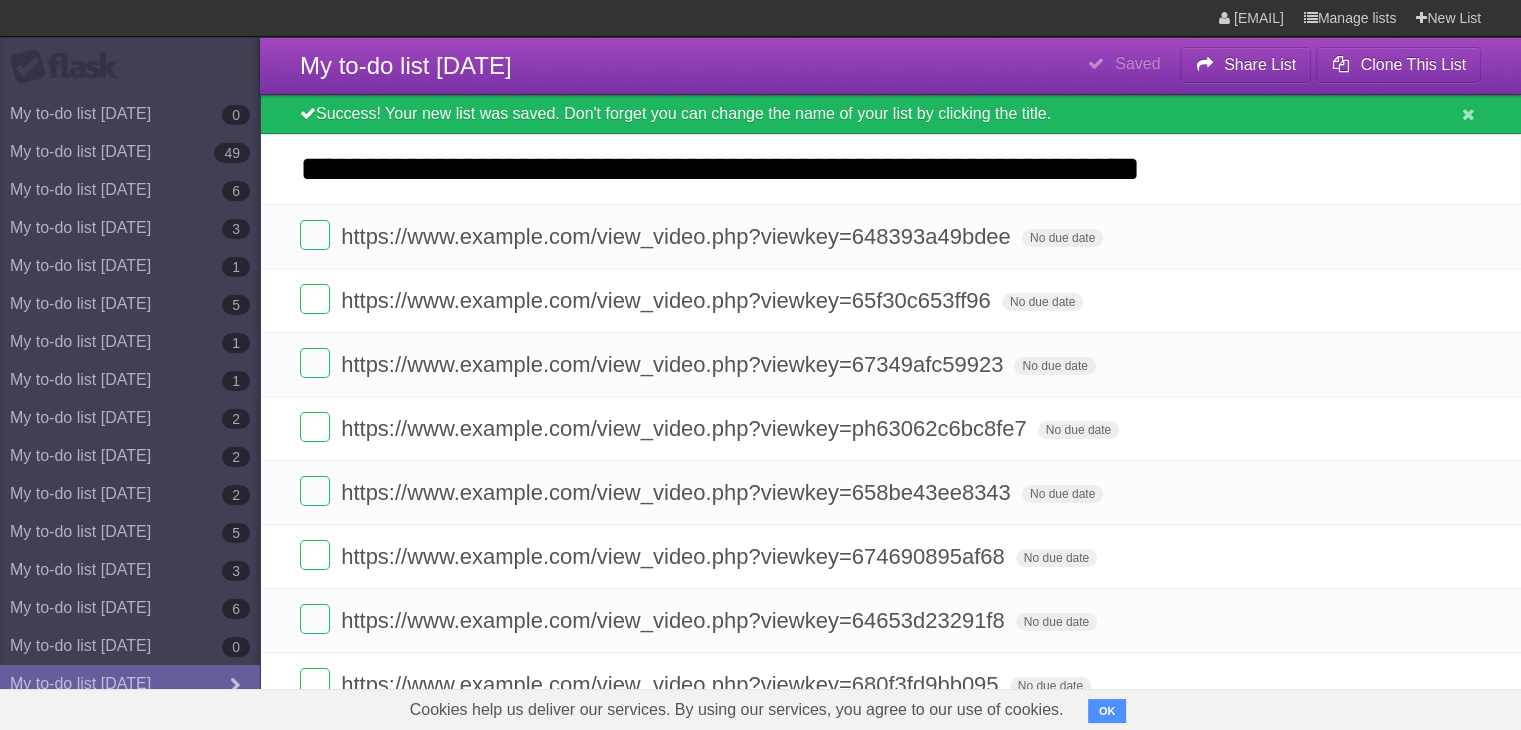 click on "**********" at bounding box center (0, 0) 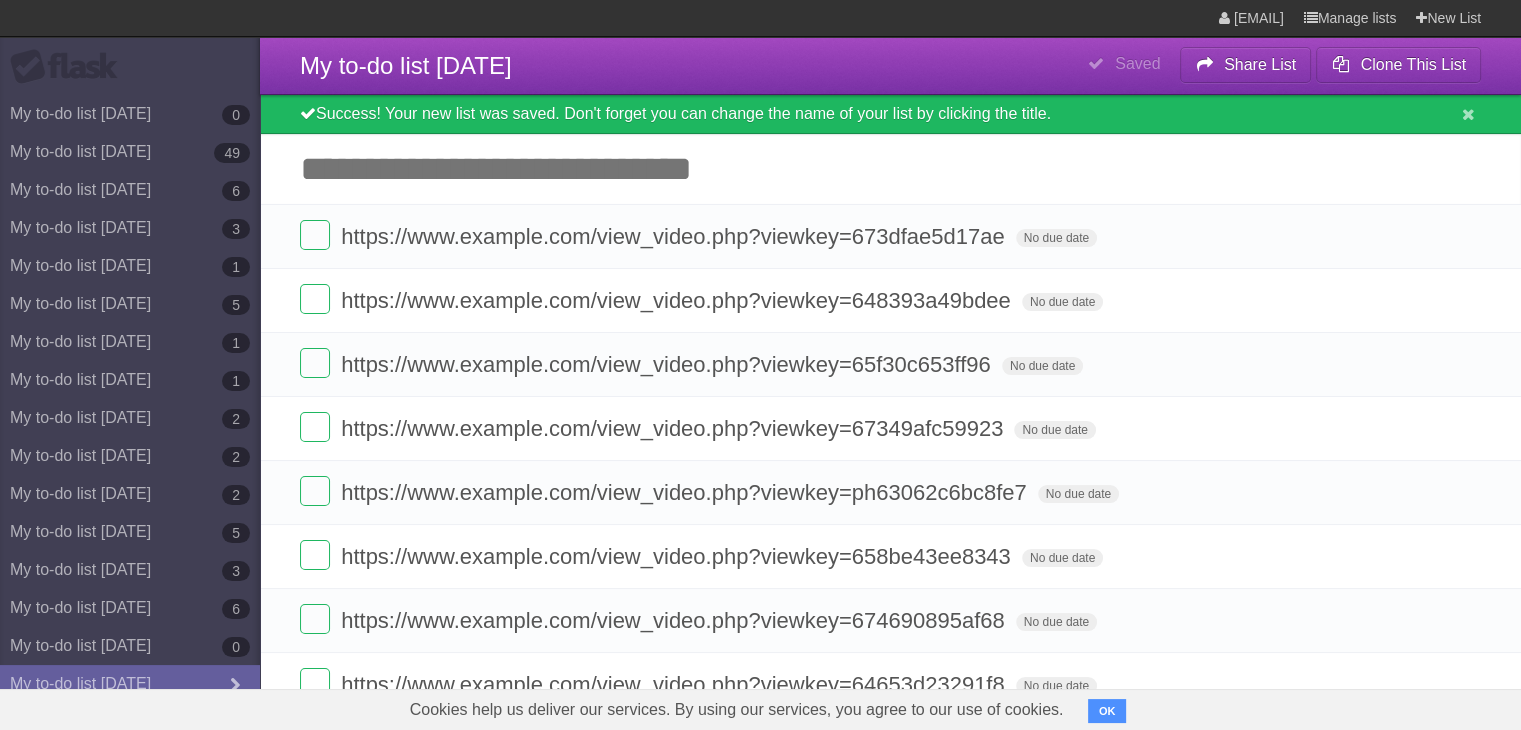 paste on "**********" 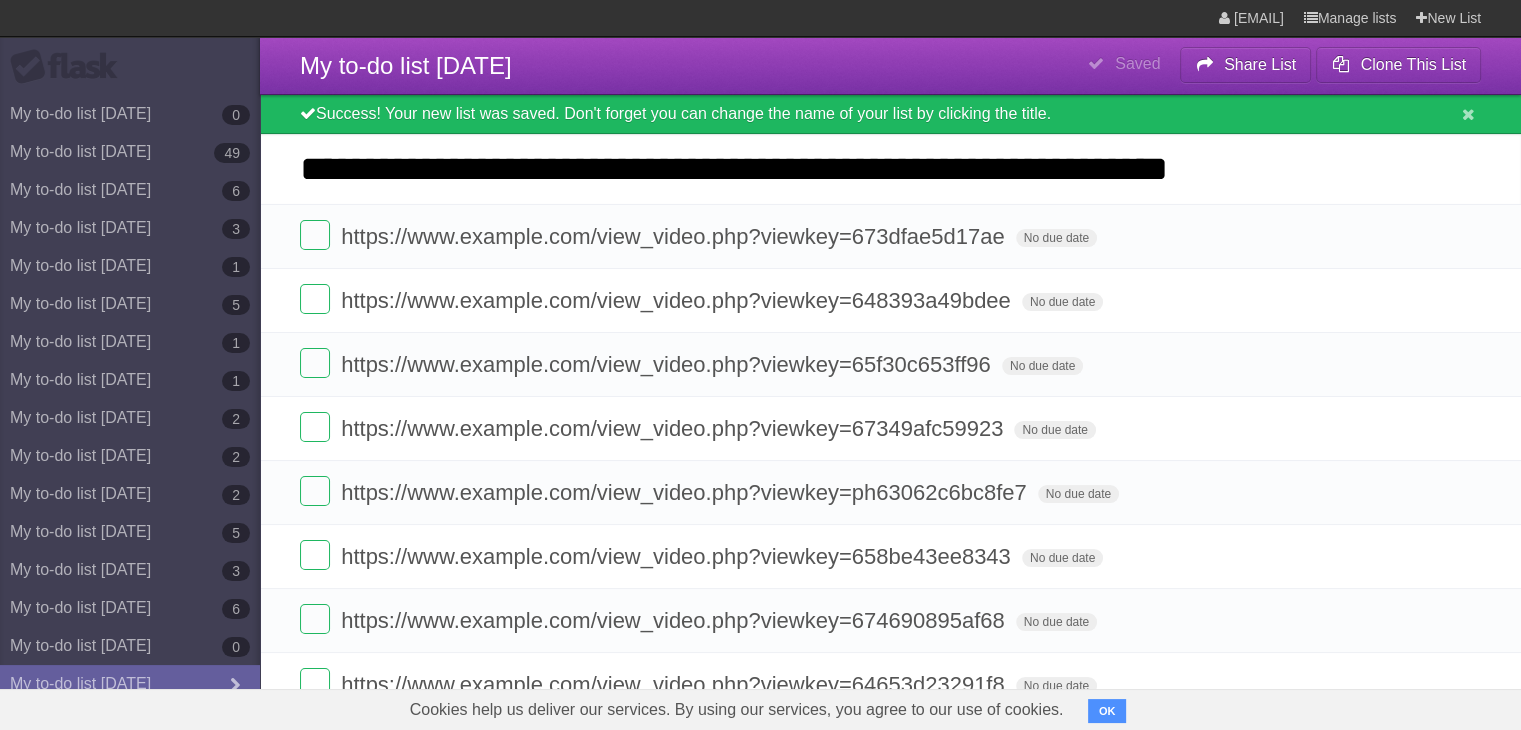 click on "**********" at bounding box center [0, 0] 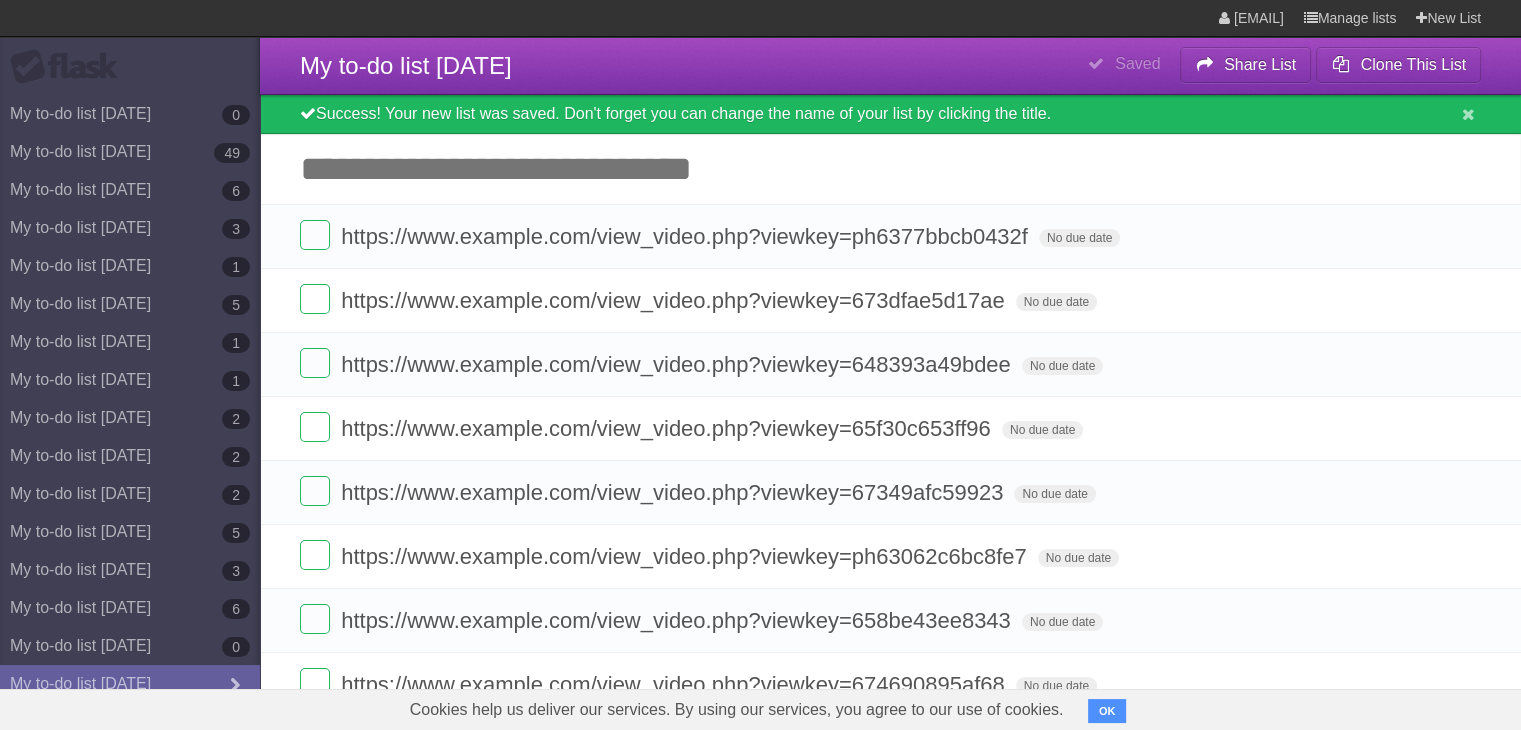 paste on "**********" 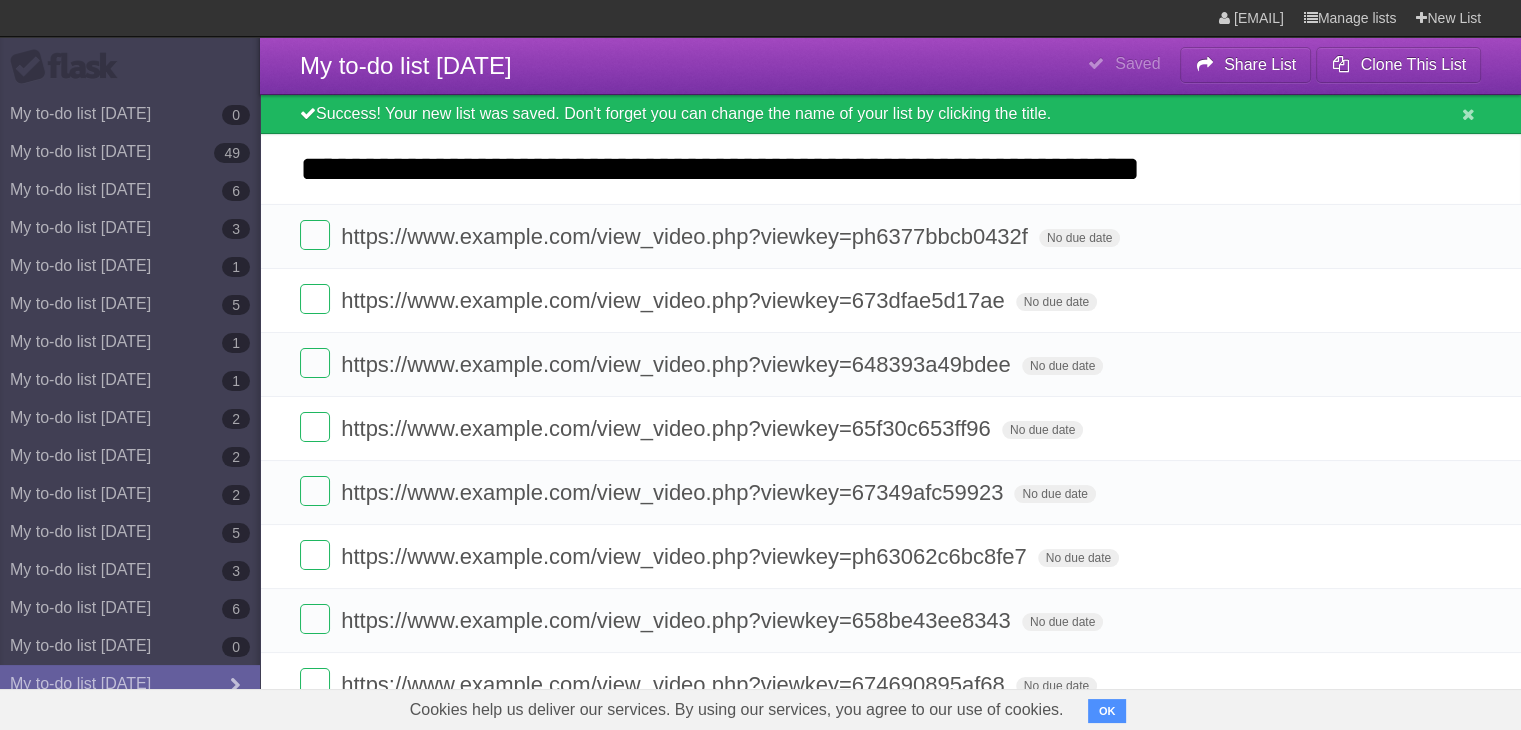 click on "**********" at bounding box center (0, 0) 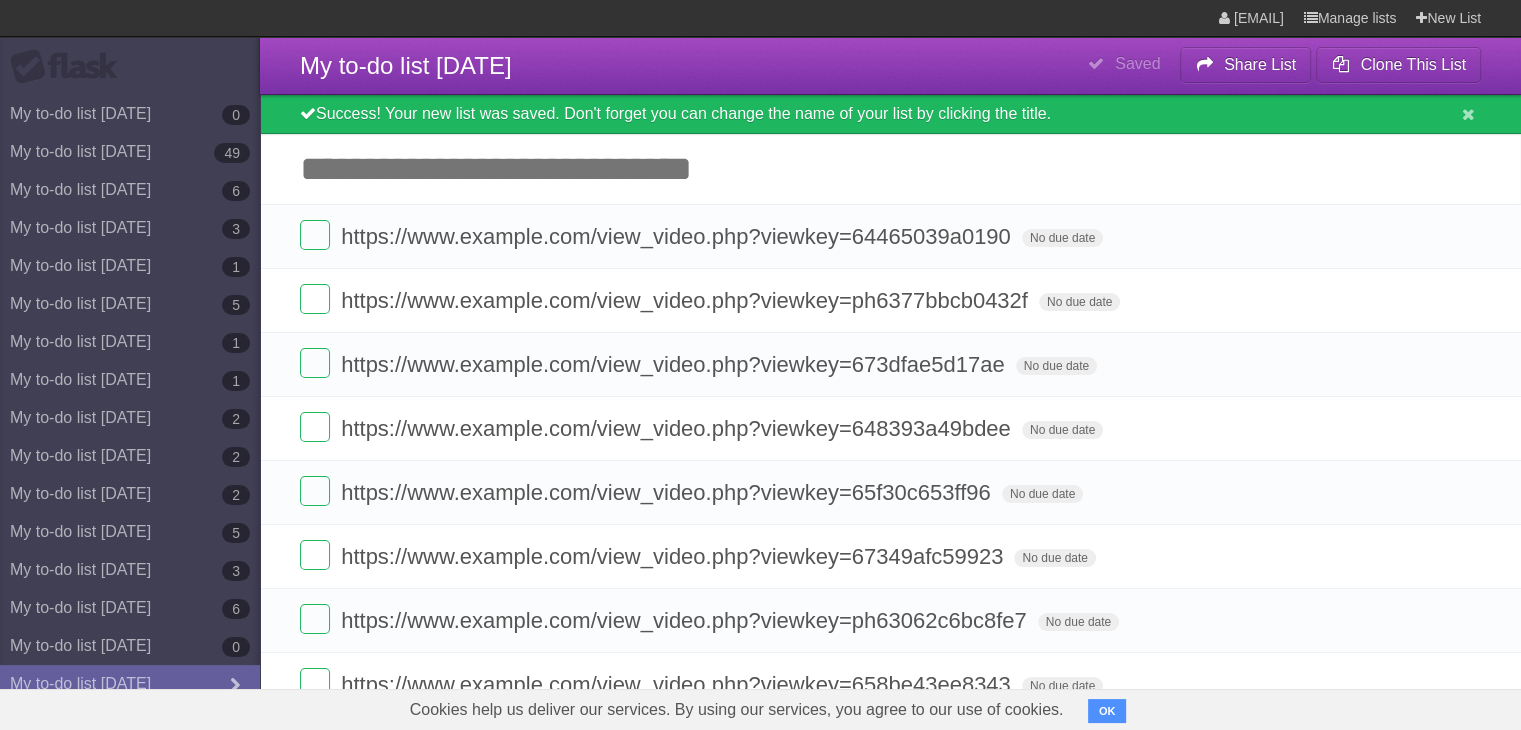 paste on "**********" 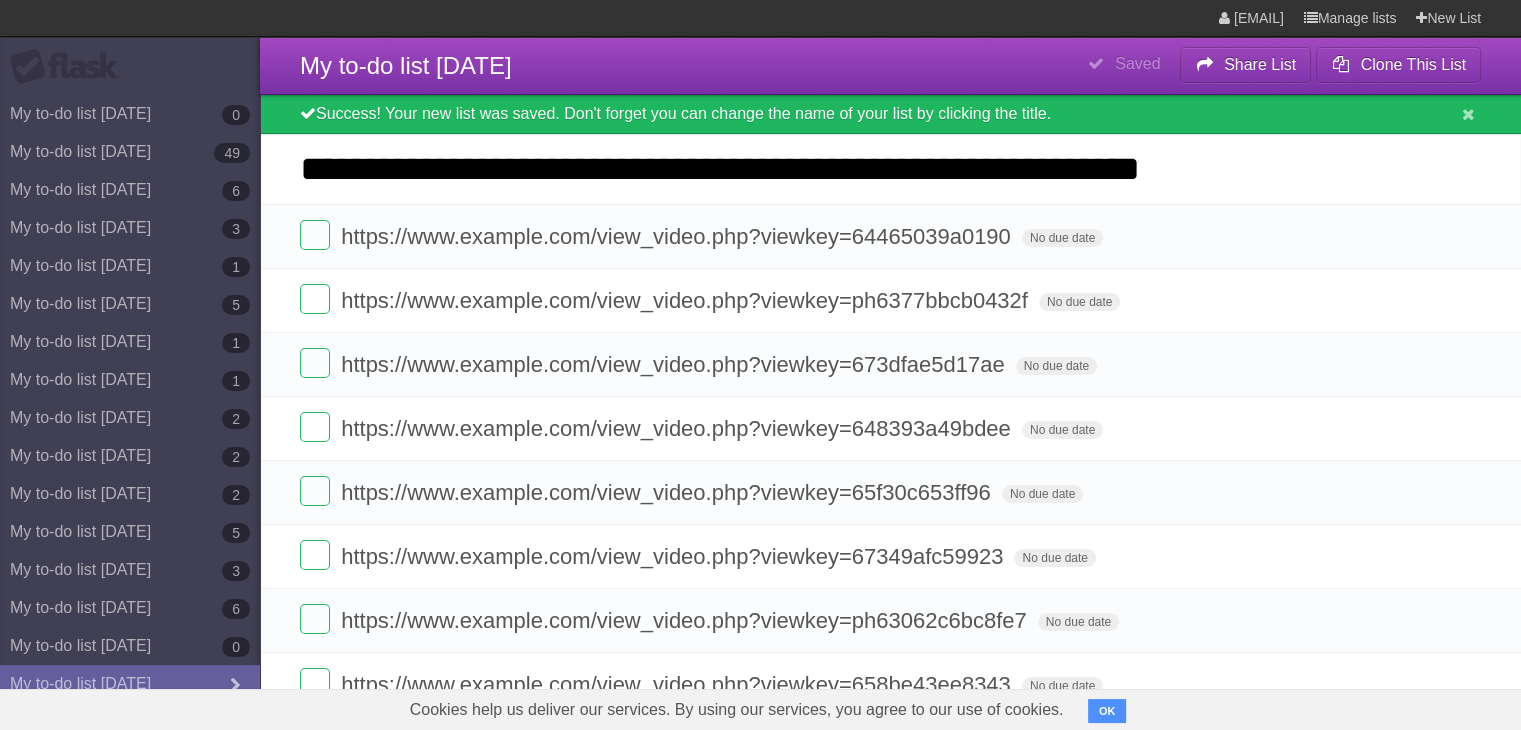 click on "**********" at bounding box center (0, 0) 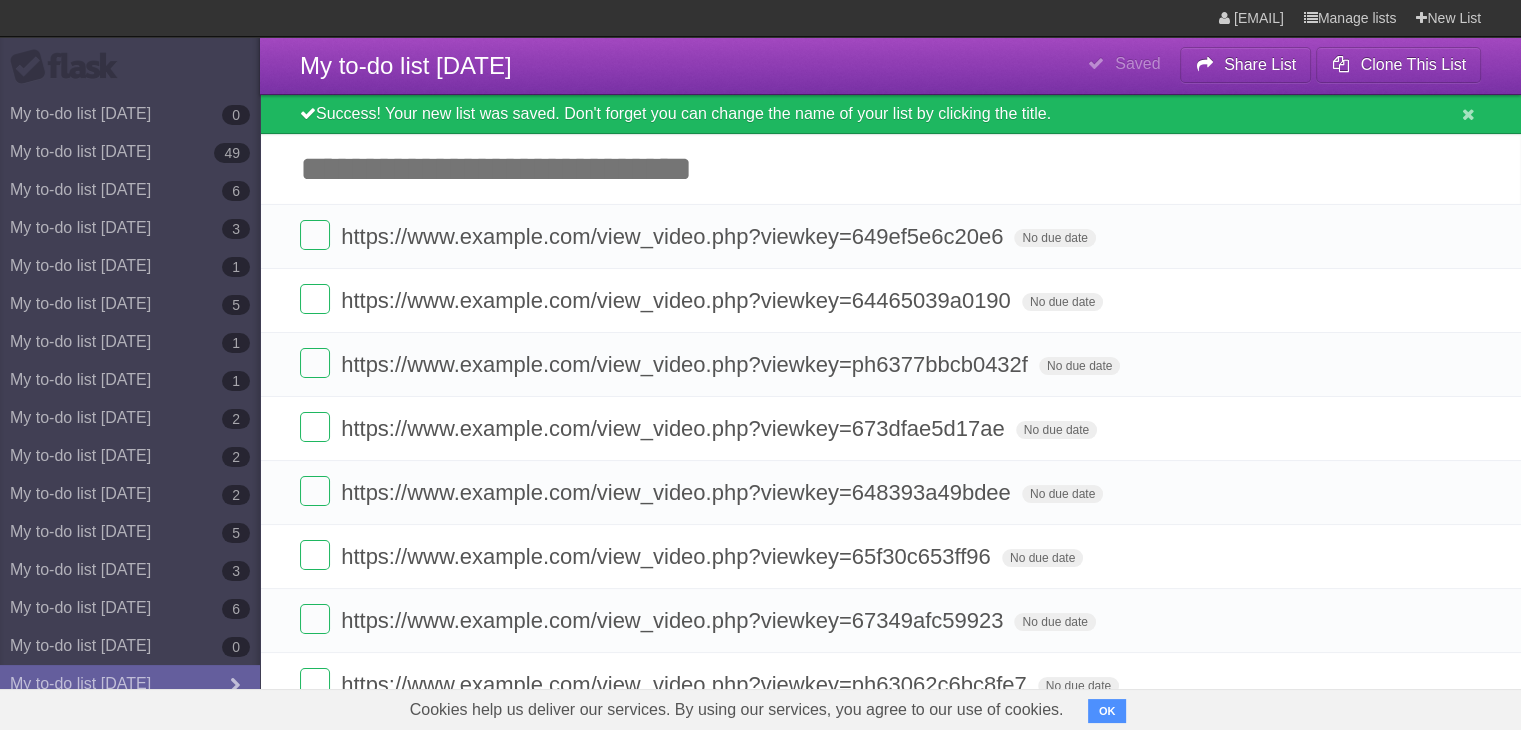 paste on "**********" 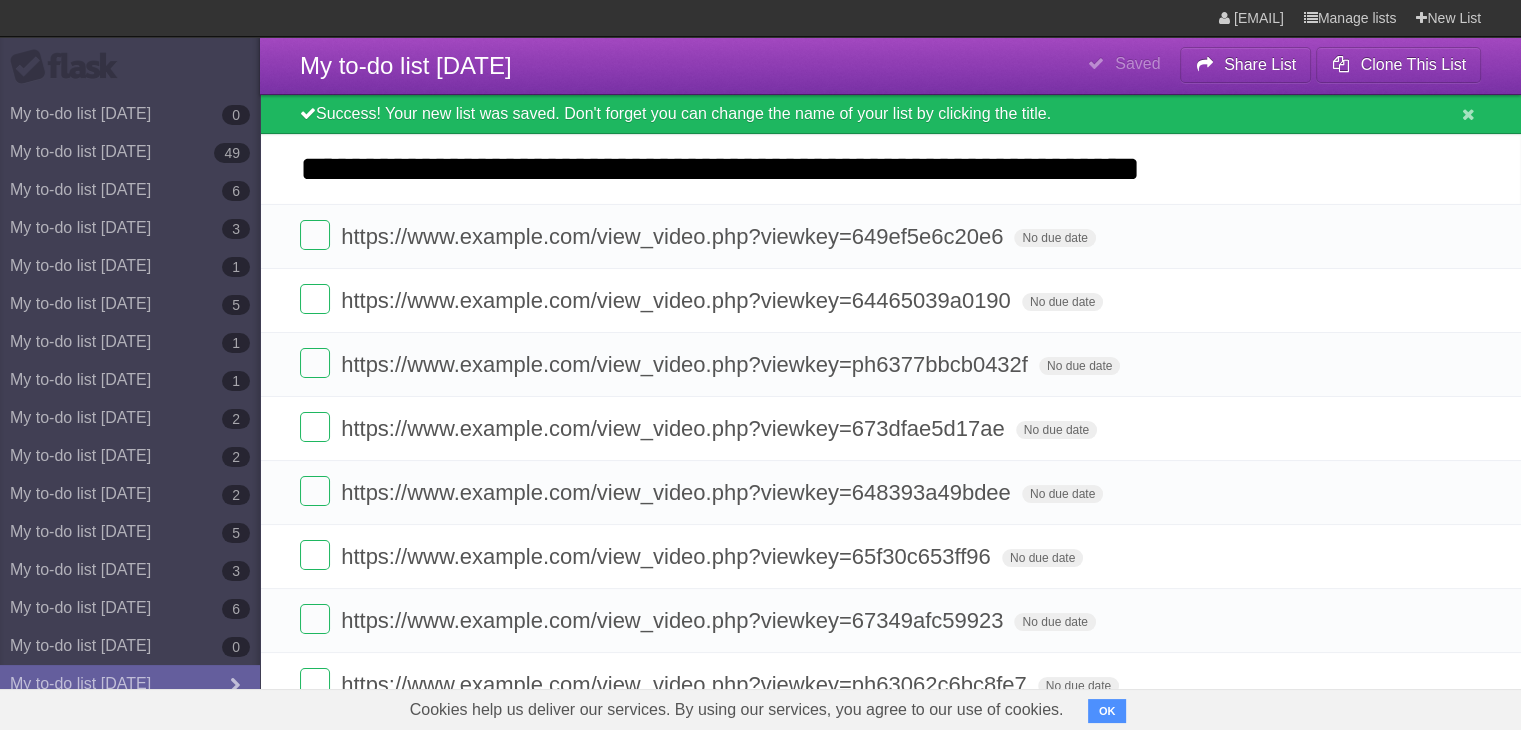 click on "**********" at bounding box center (0, 0) 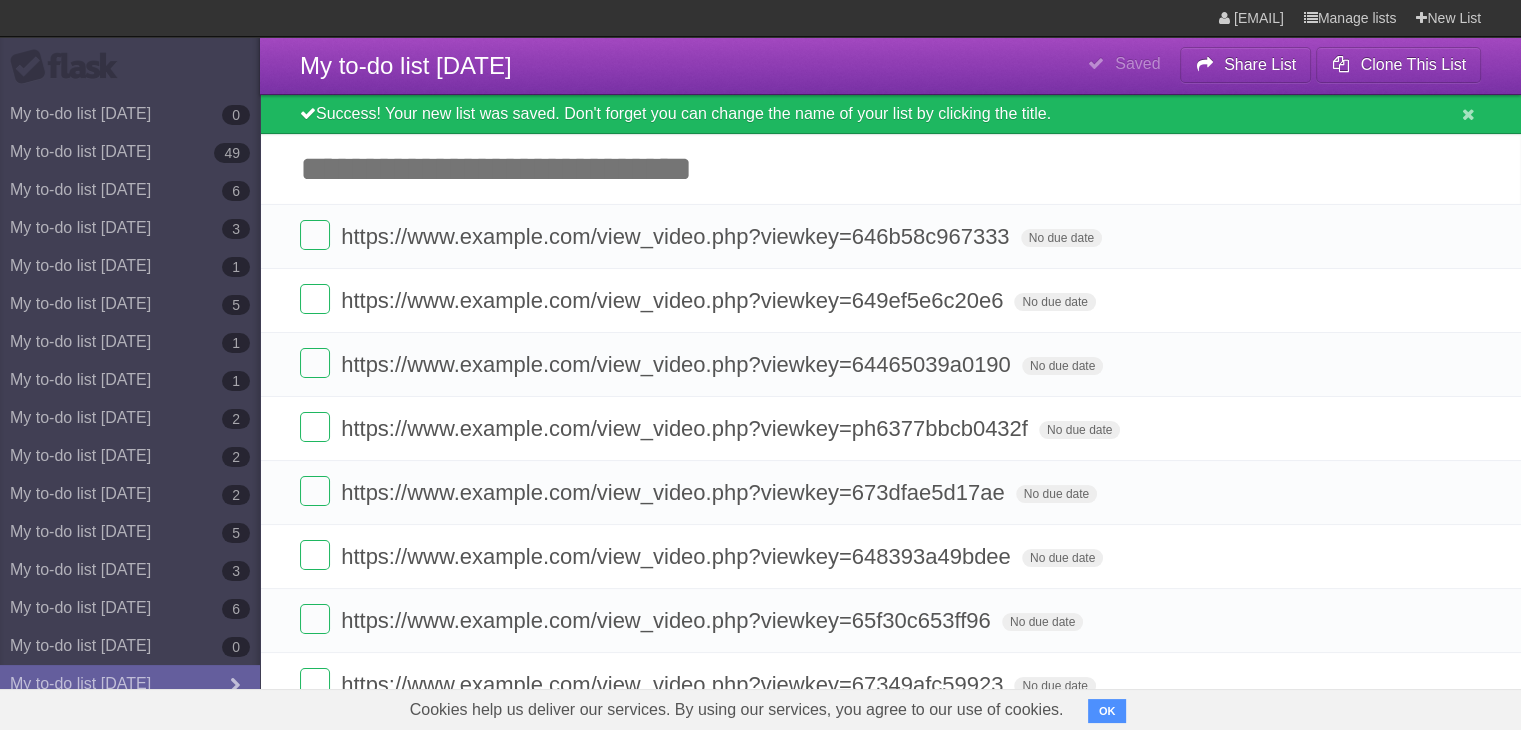 paste on "**********" 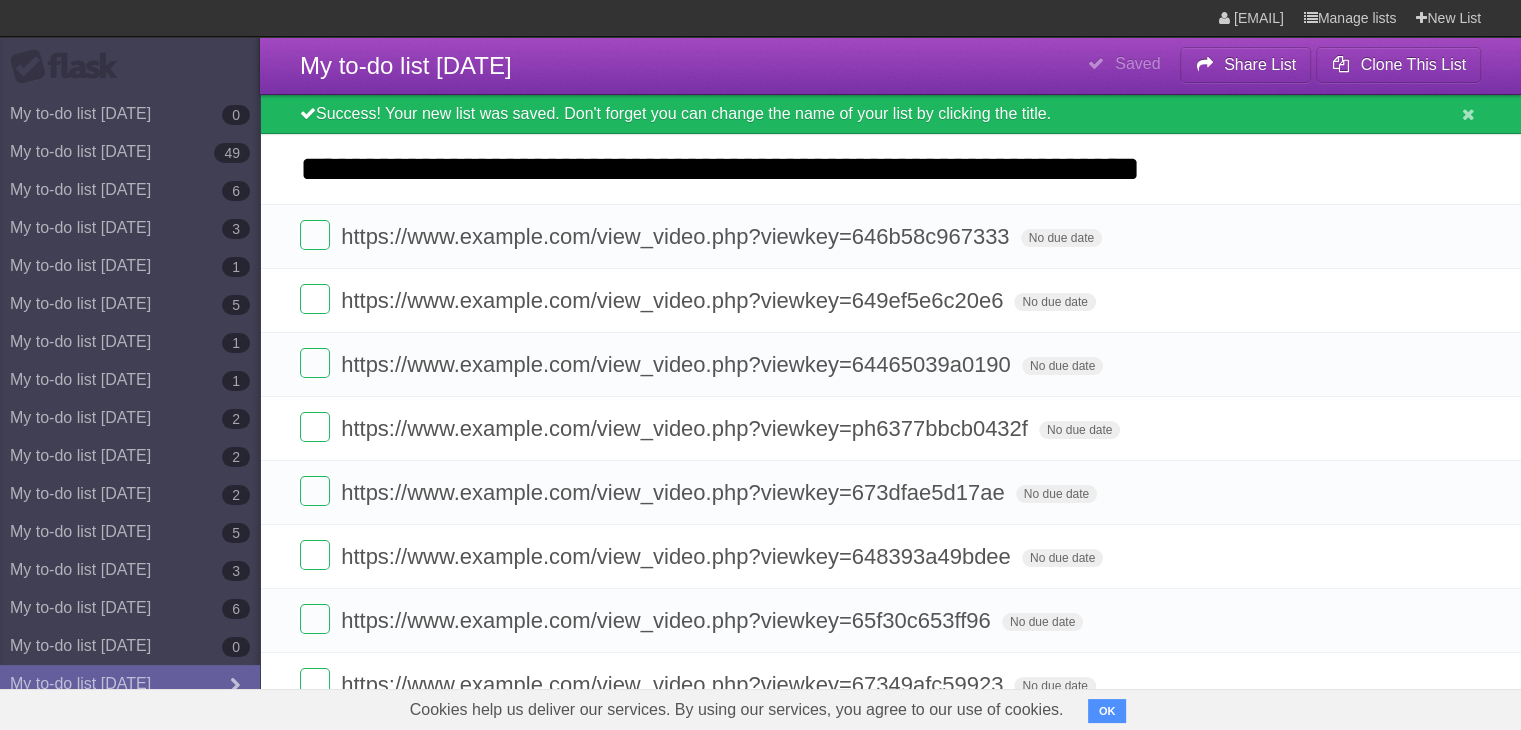 click on "**********" at bounding box center (0, 0) 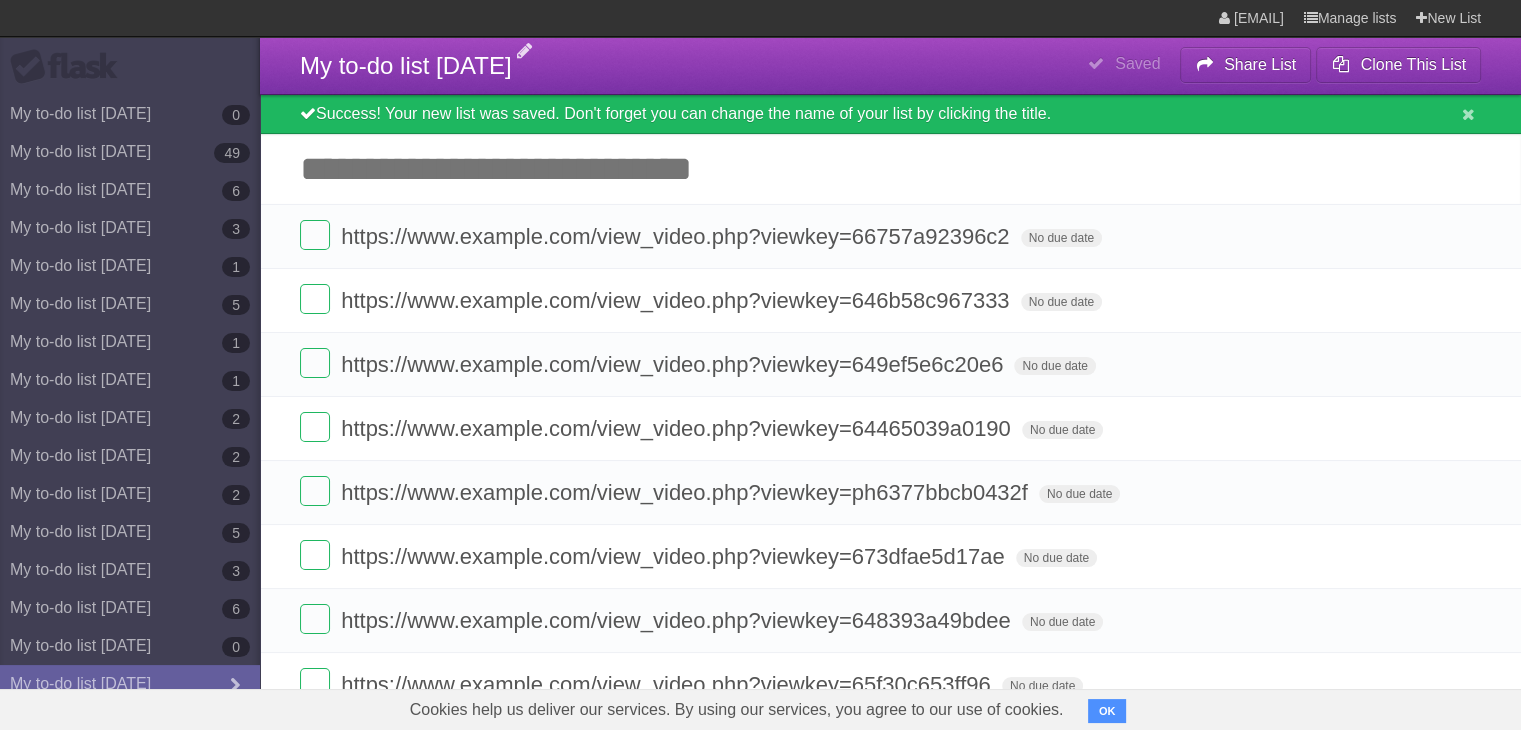 paste on "**********" 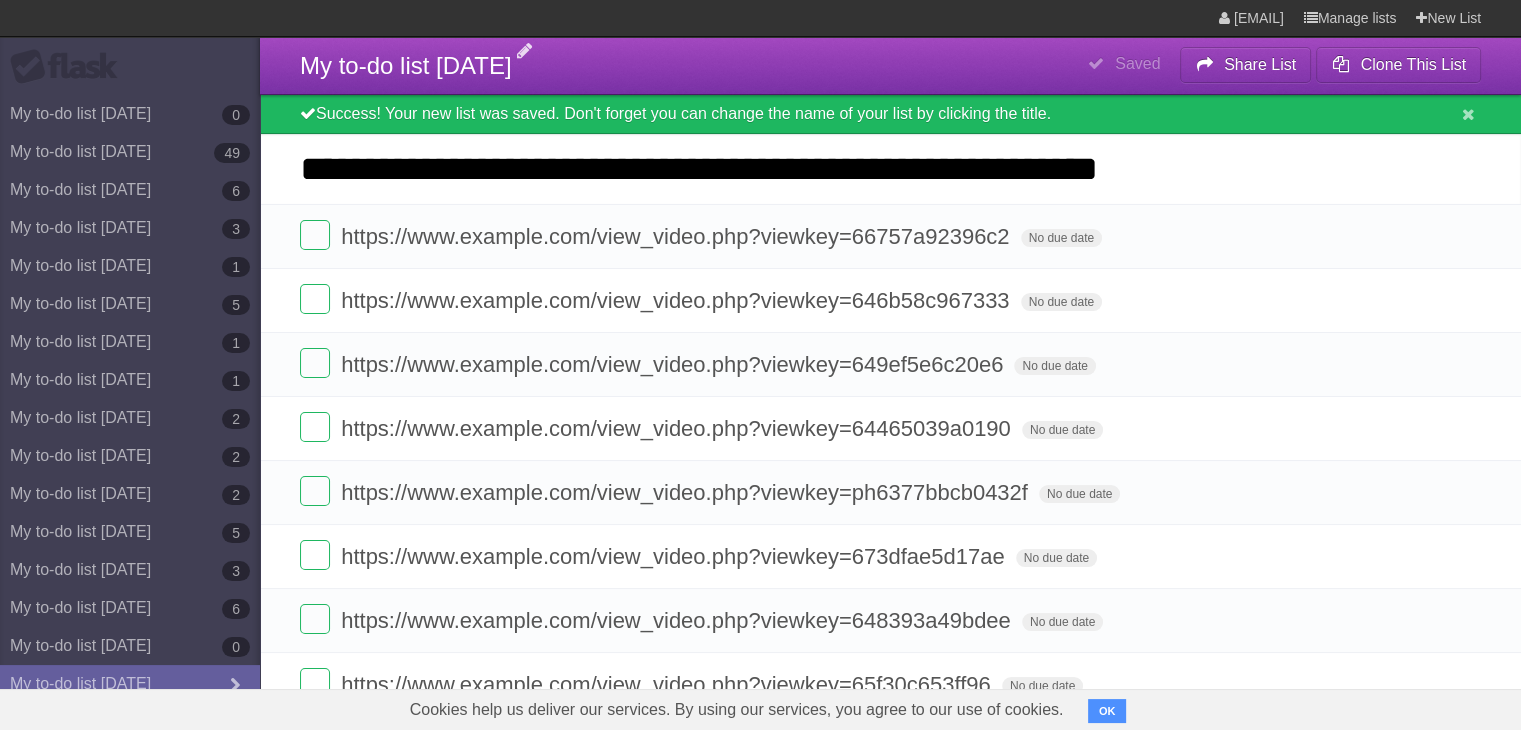 click on "**********" at bounding box center (0, 0) 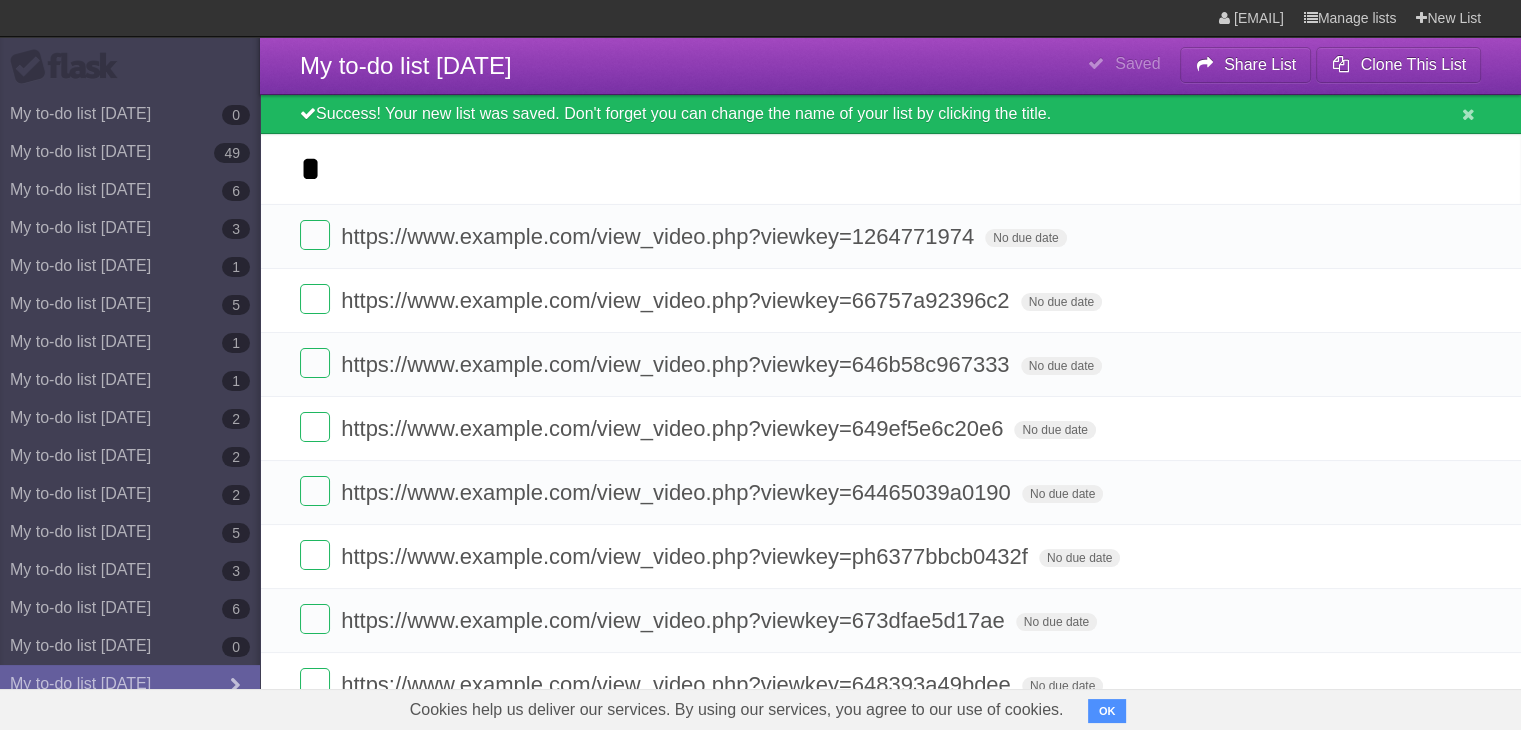 click on "**********" at bounding box center [0, 0] 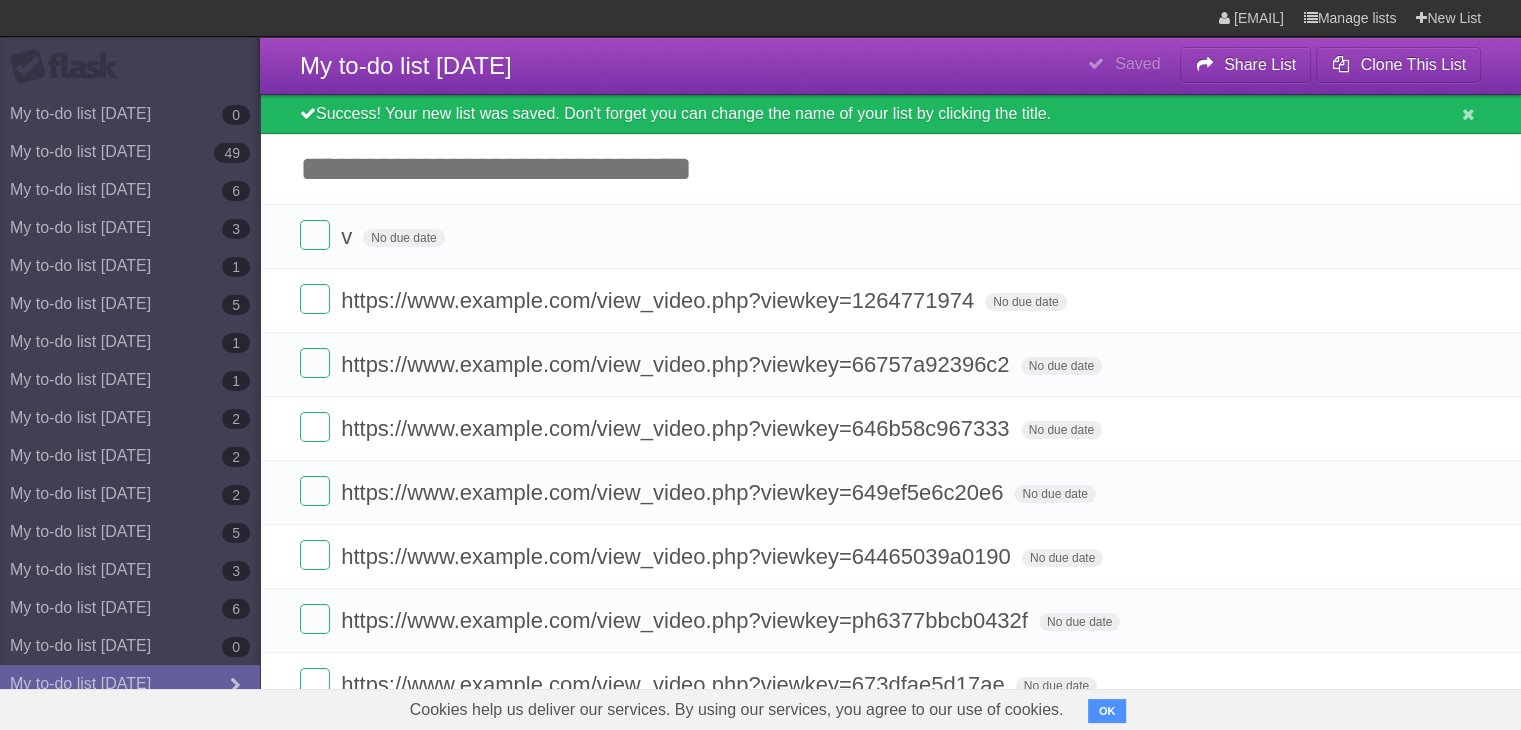 paste on "**********" 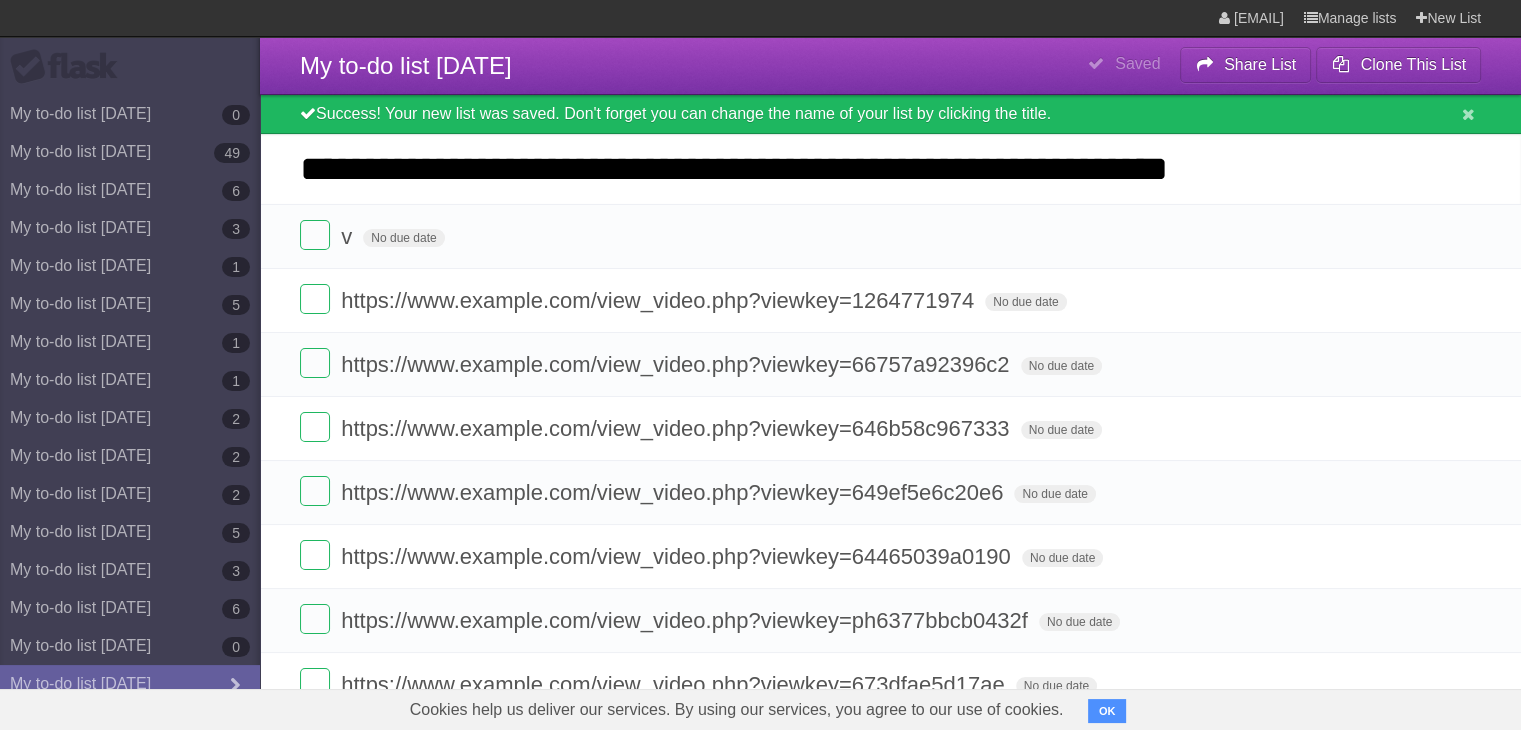 click on "**********" at bounding box center [0, 0] 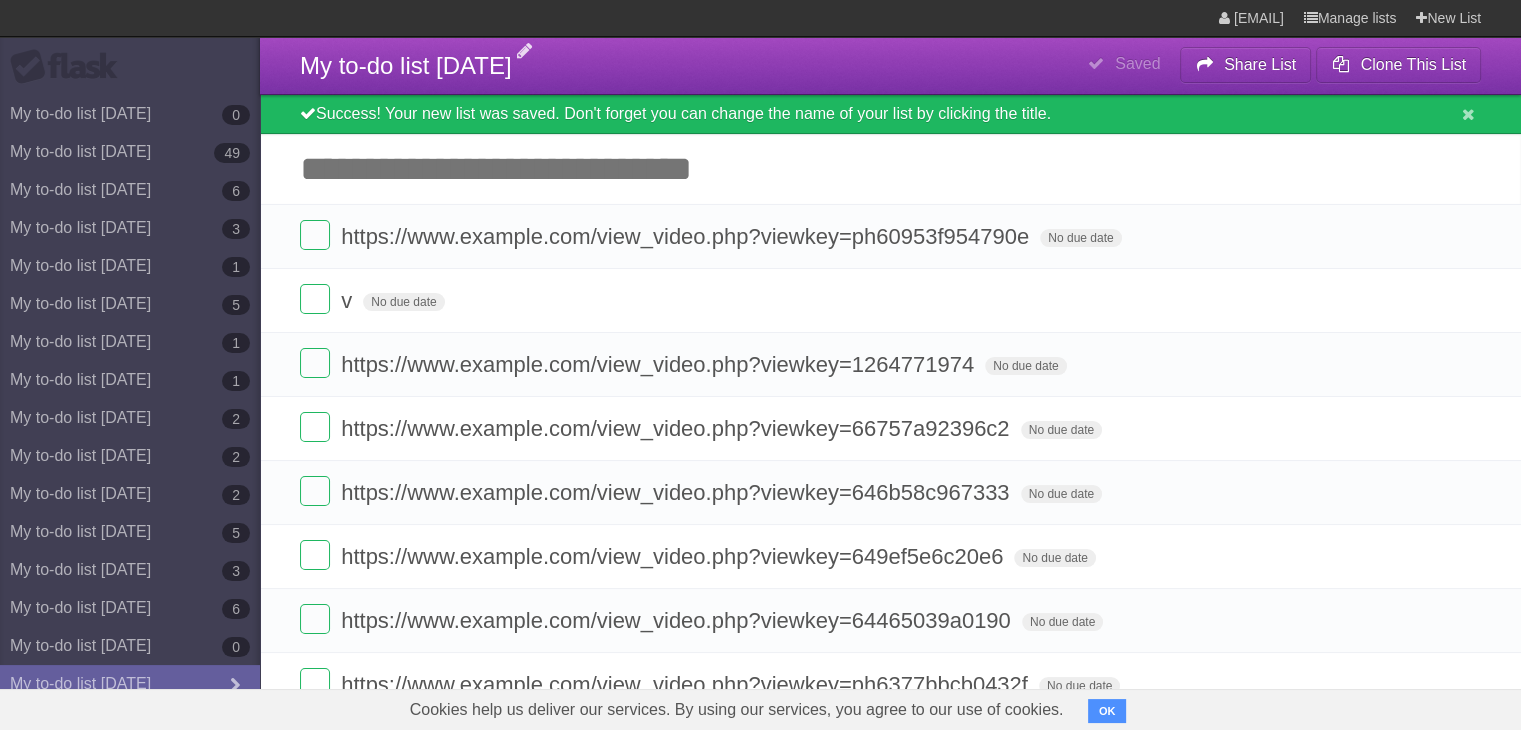 paste on "**********" 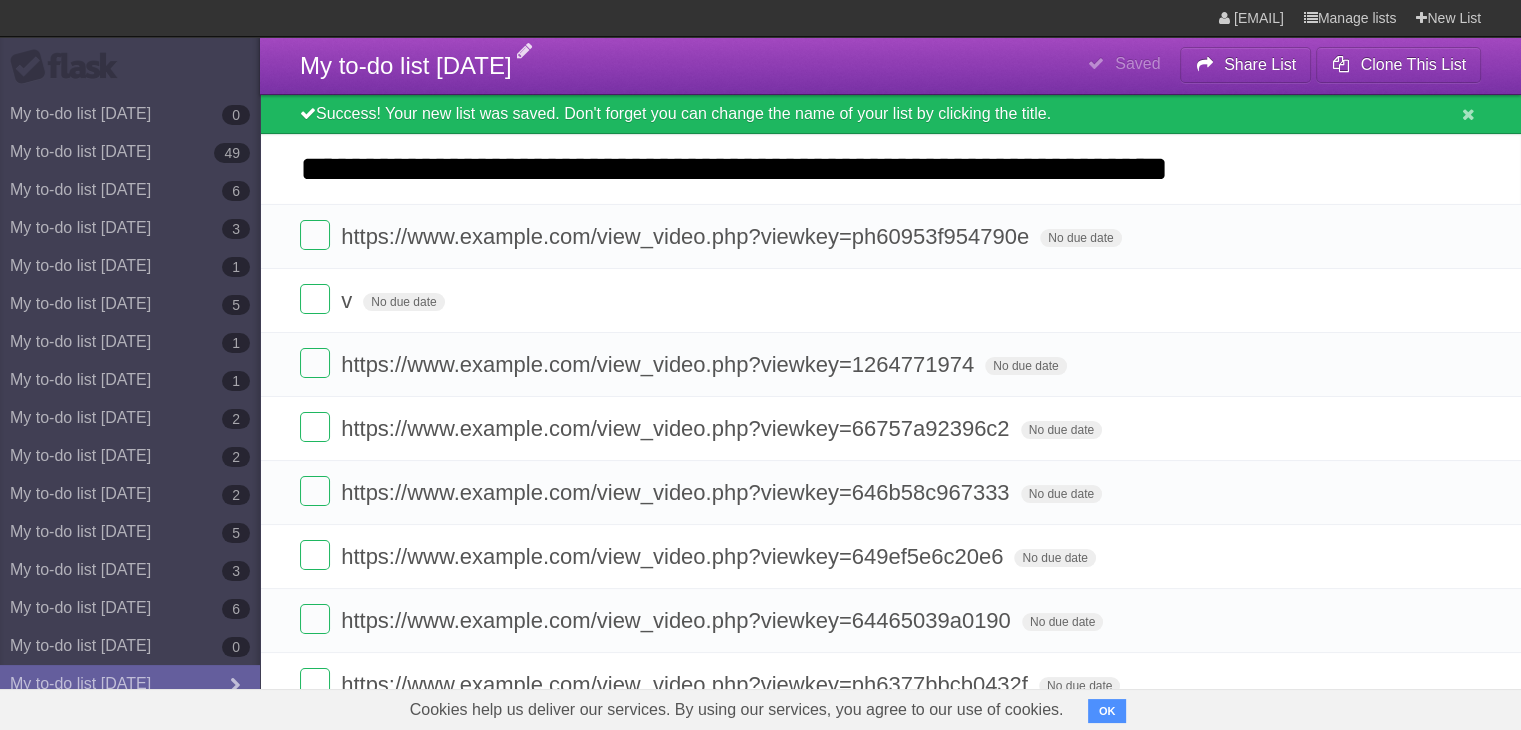 click on "**********" at bounding box center (0, 0) 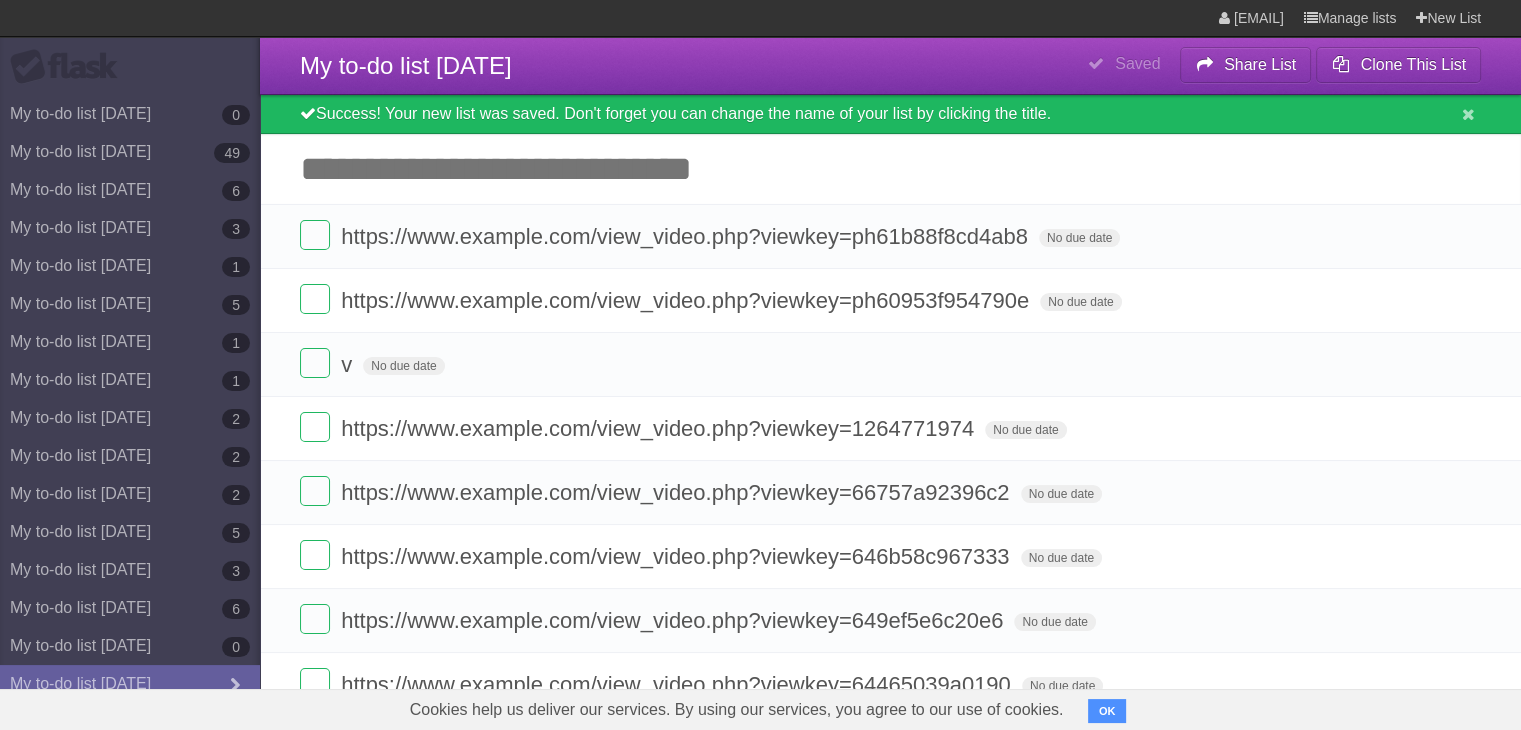 paste on "**********" 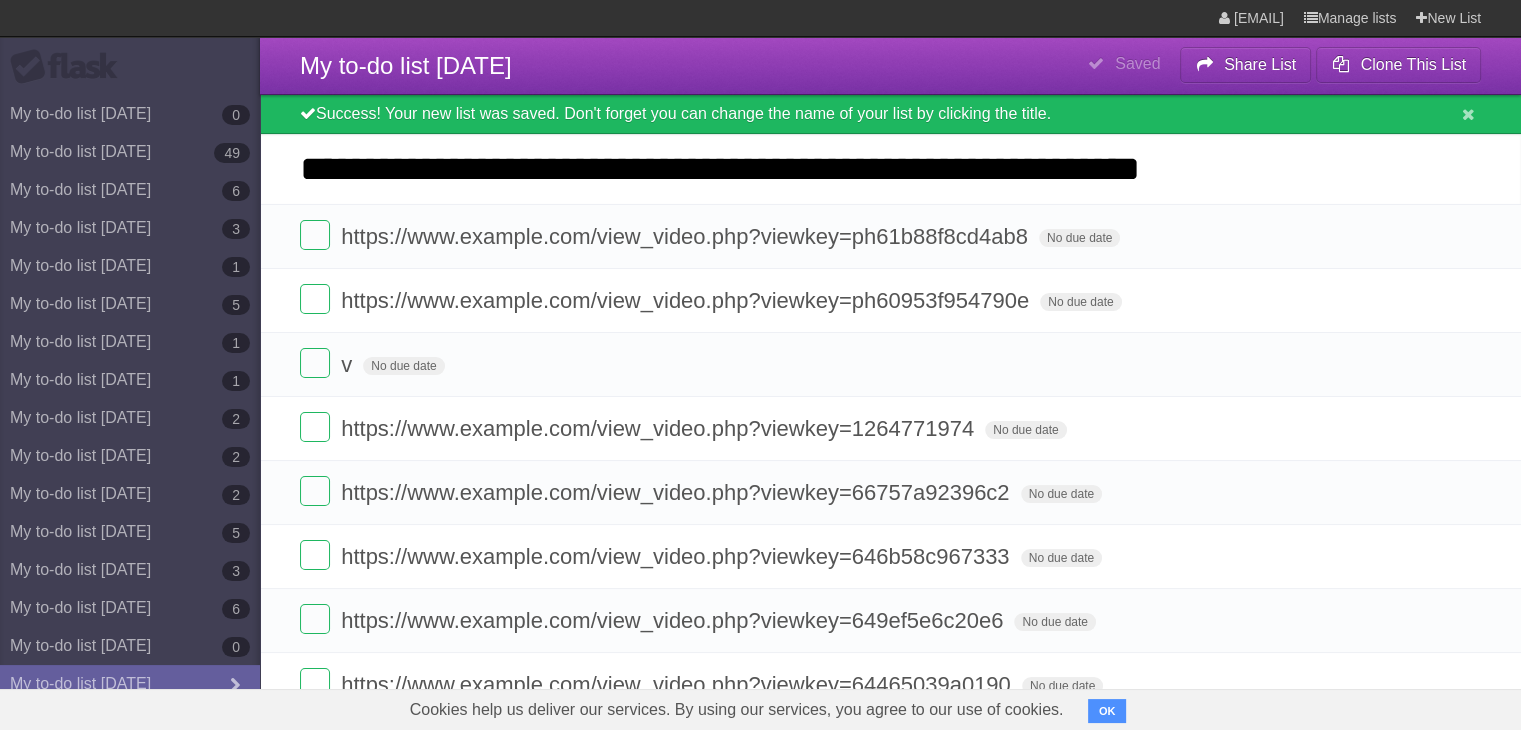 click on "**********" at bounding box center (0, 0) 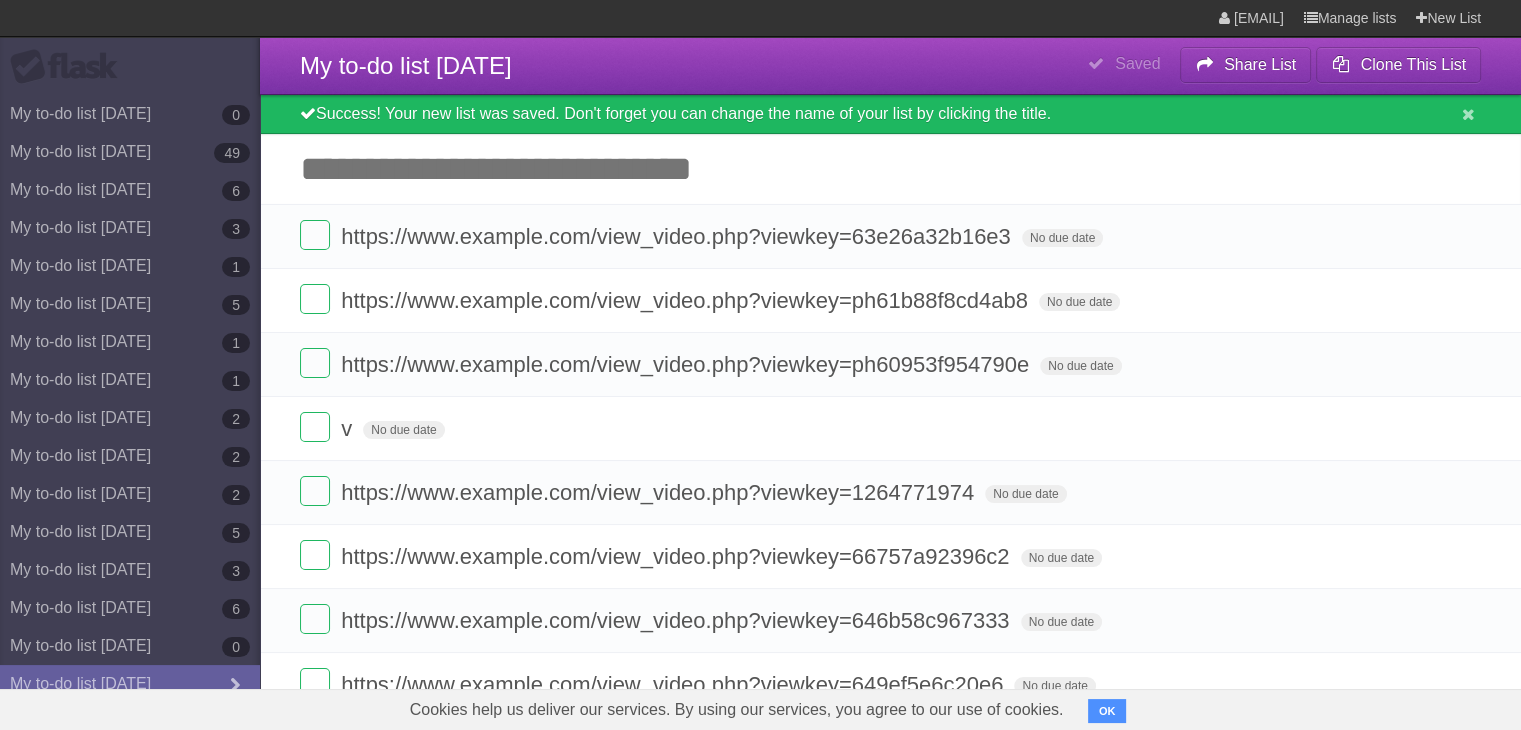 paste on "**********" 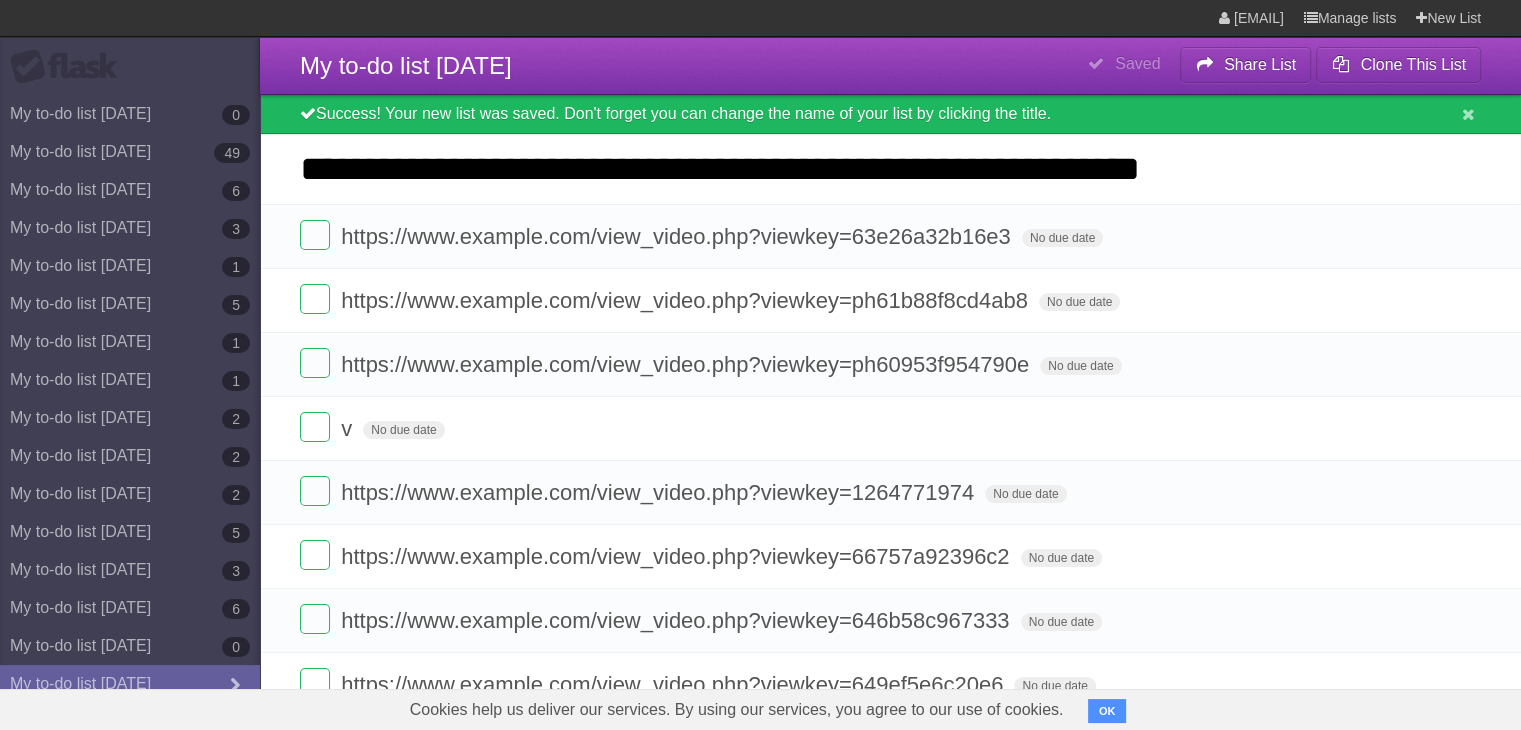 click on "**********" at bounding box center [0, 0] 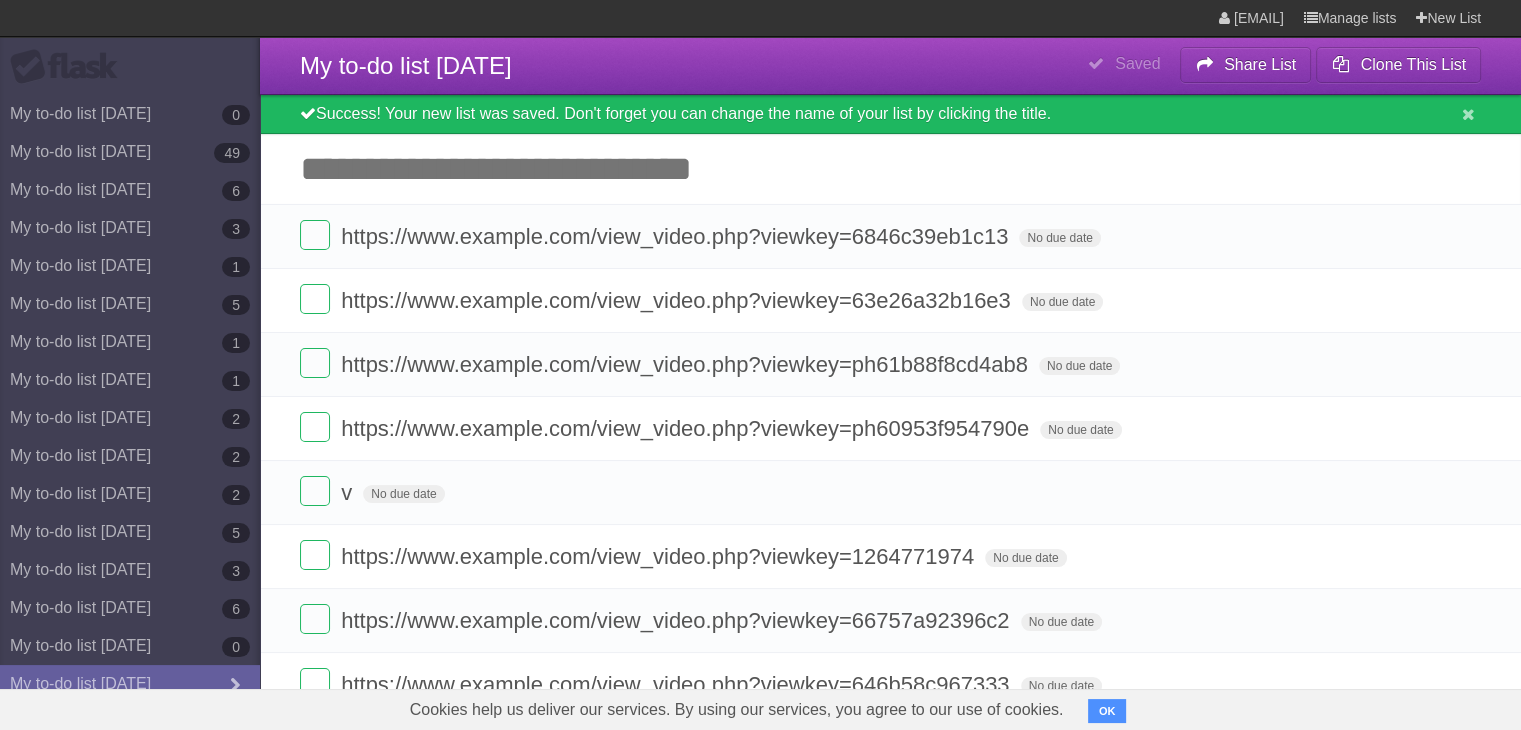 paste on "**********" 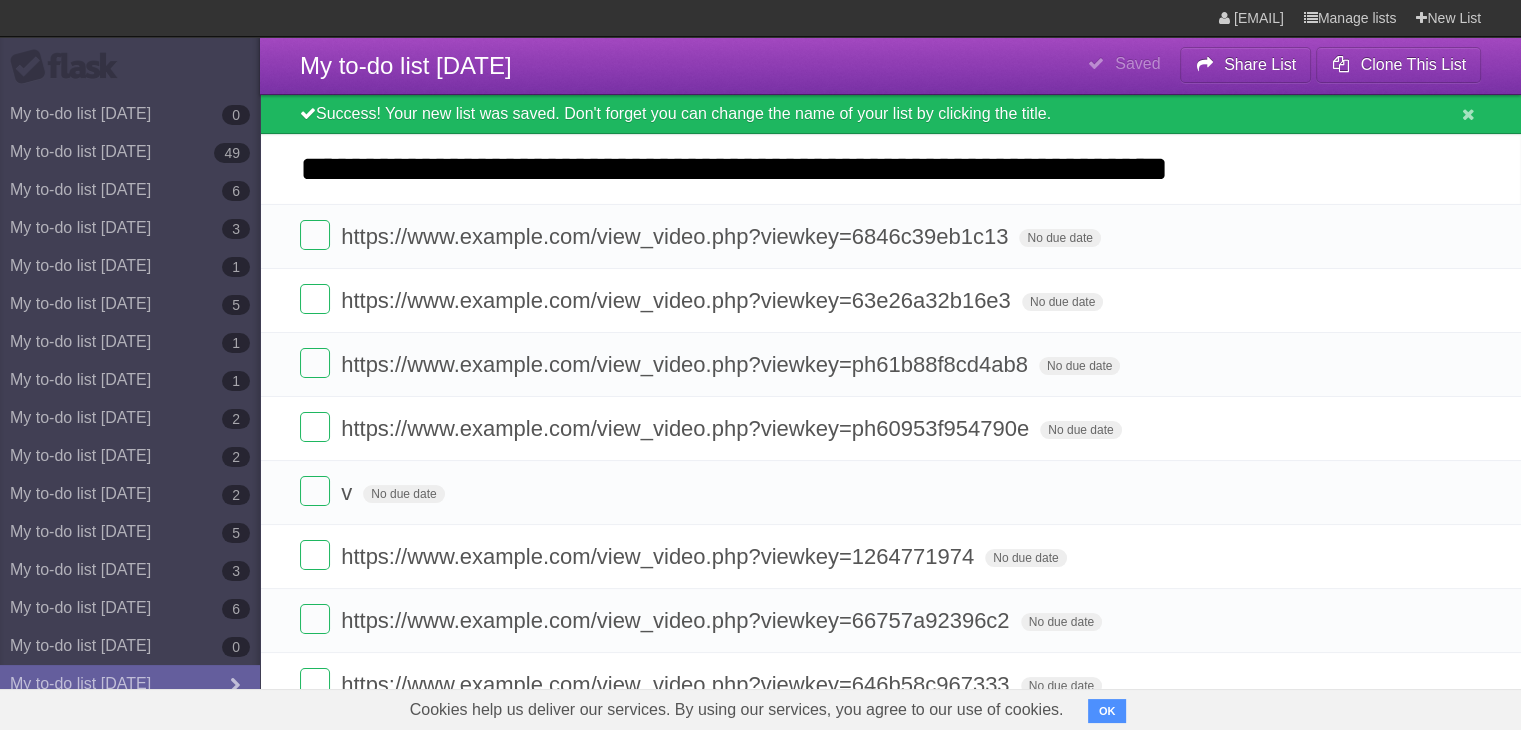 click on "**********" at bounding box center (0, 0) 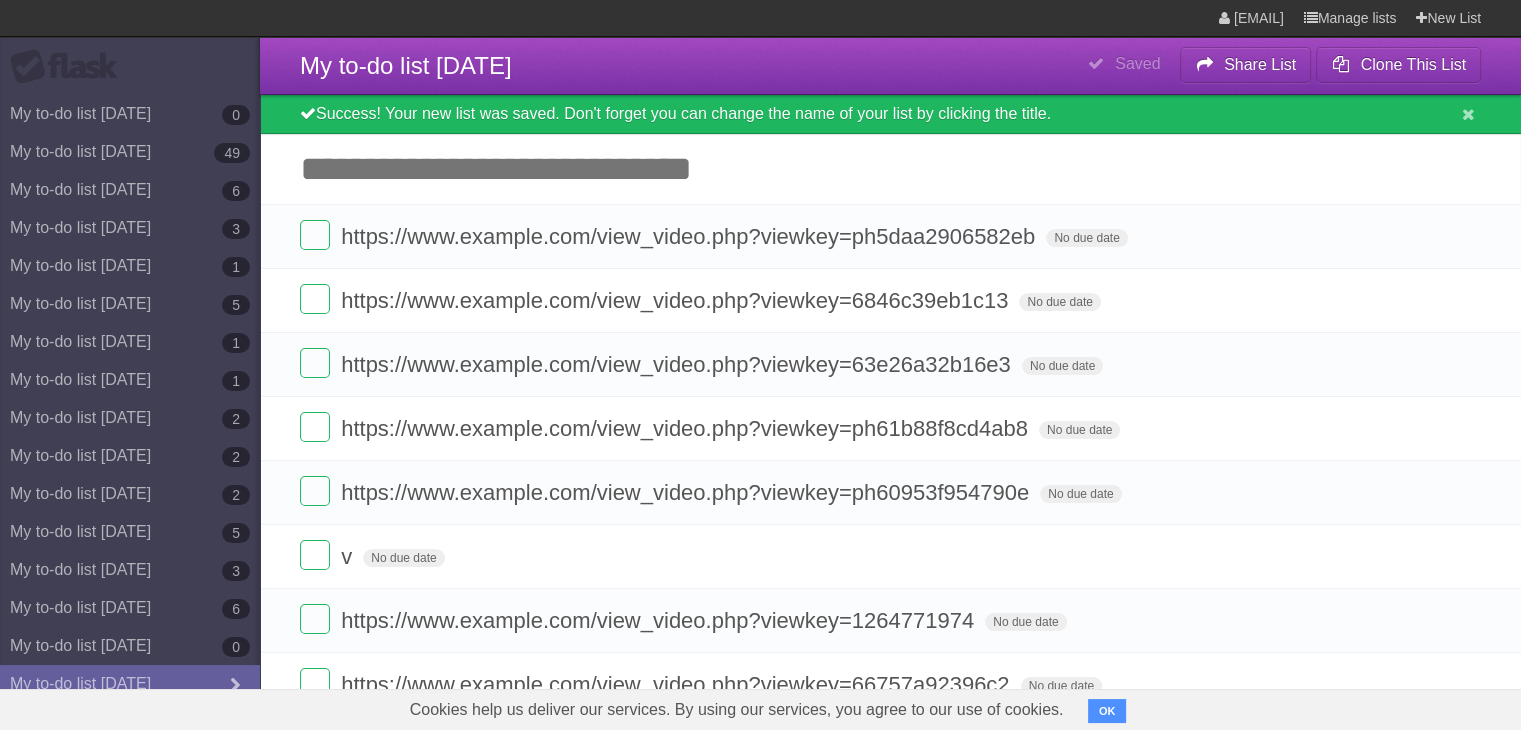 paste on "**********" 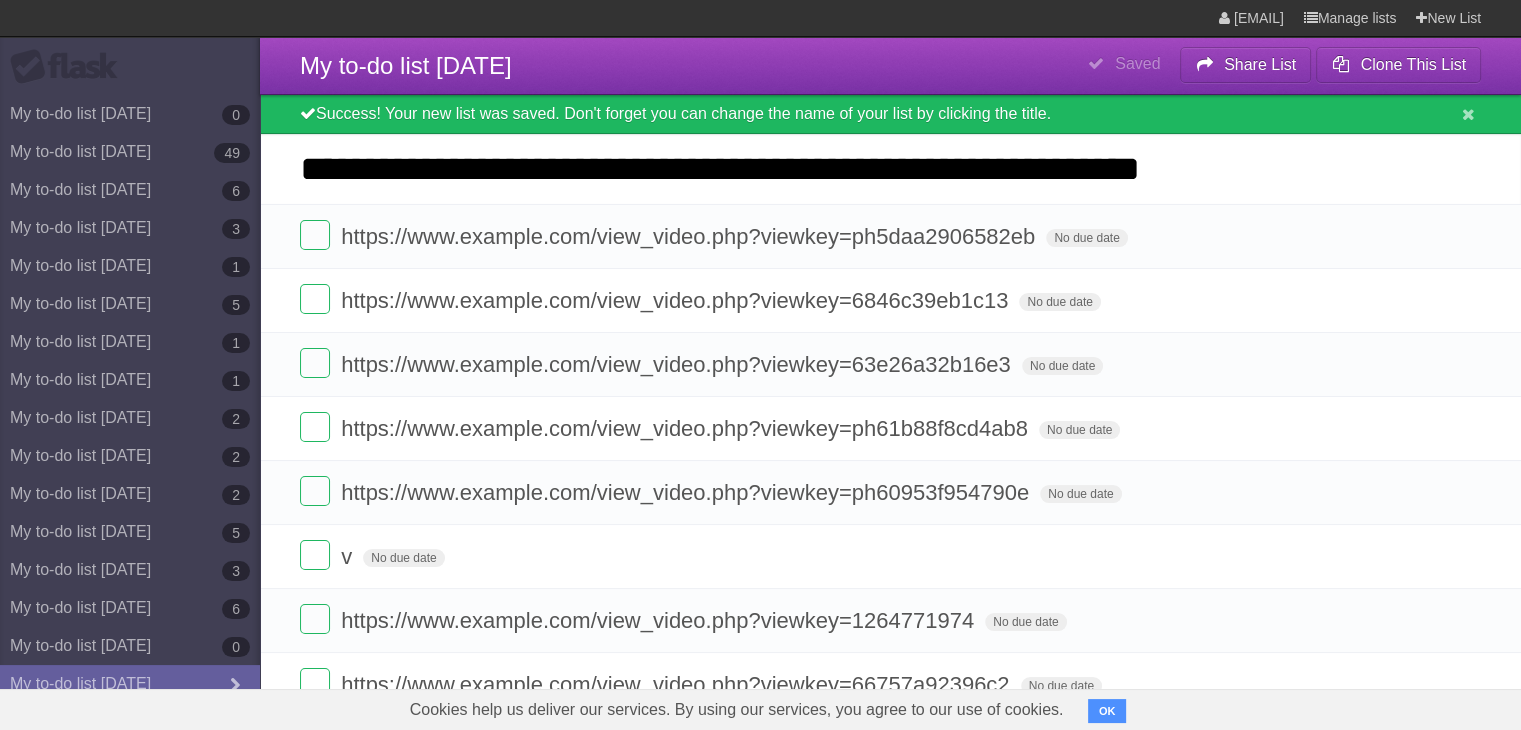 click on "**********" at bounding box center [0, 0] 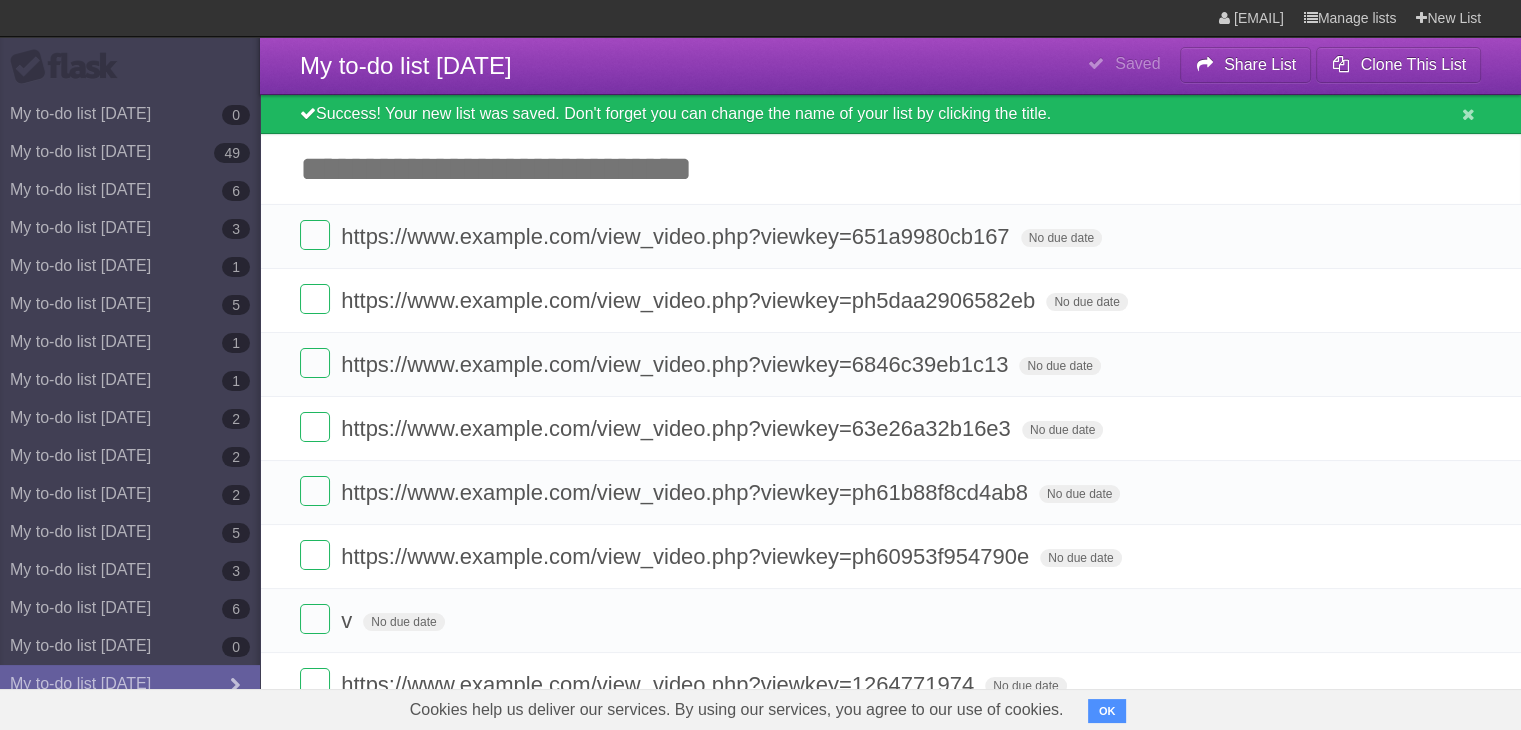 paste on "**********" 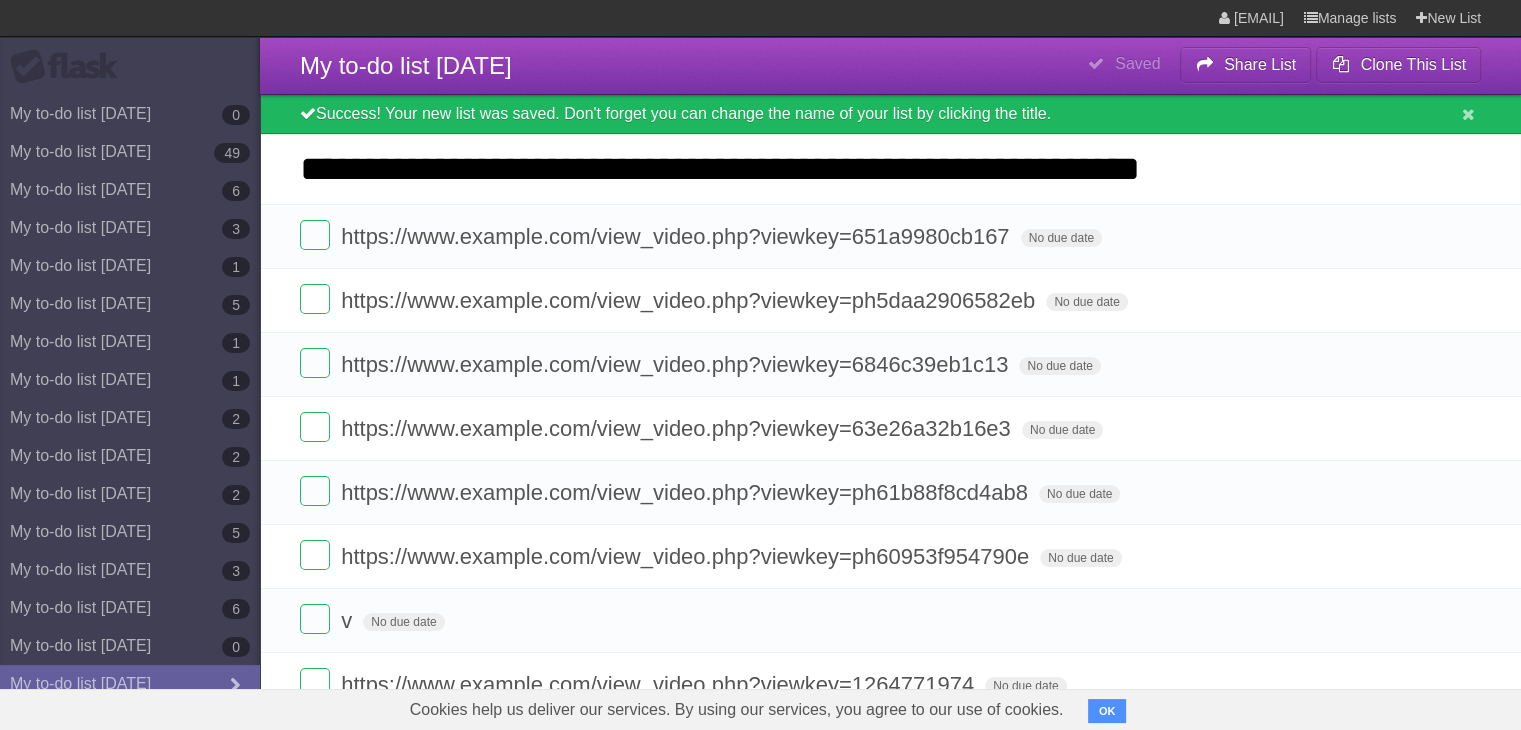paste on "**********" 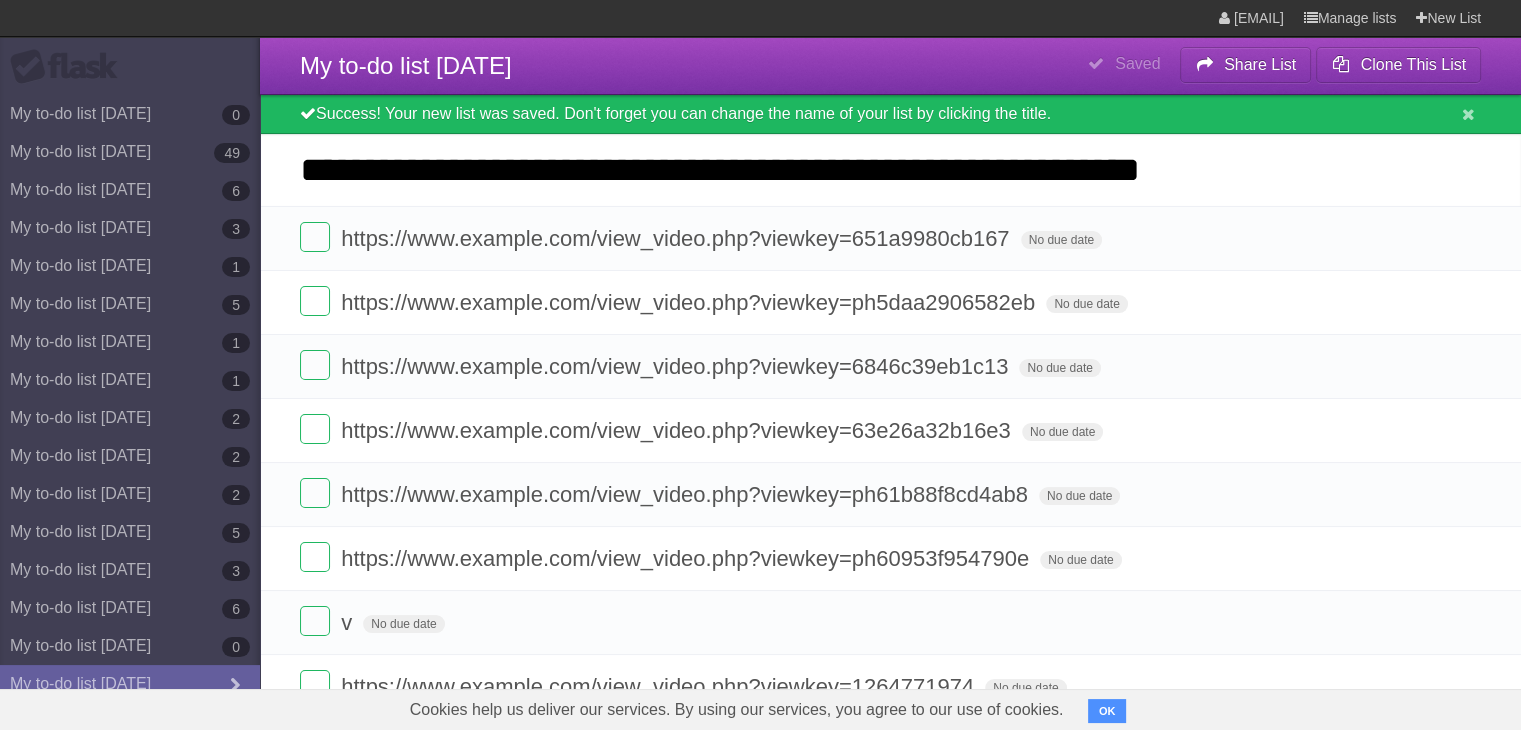 scroll, scrollTop: 0, scrollLeft: 0, axis: both 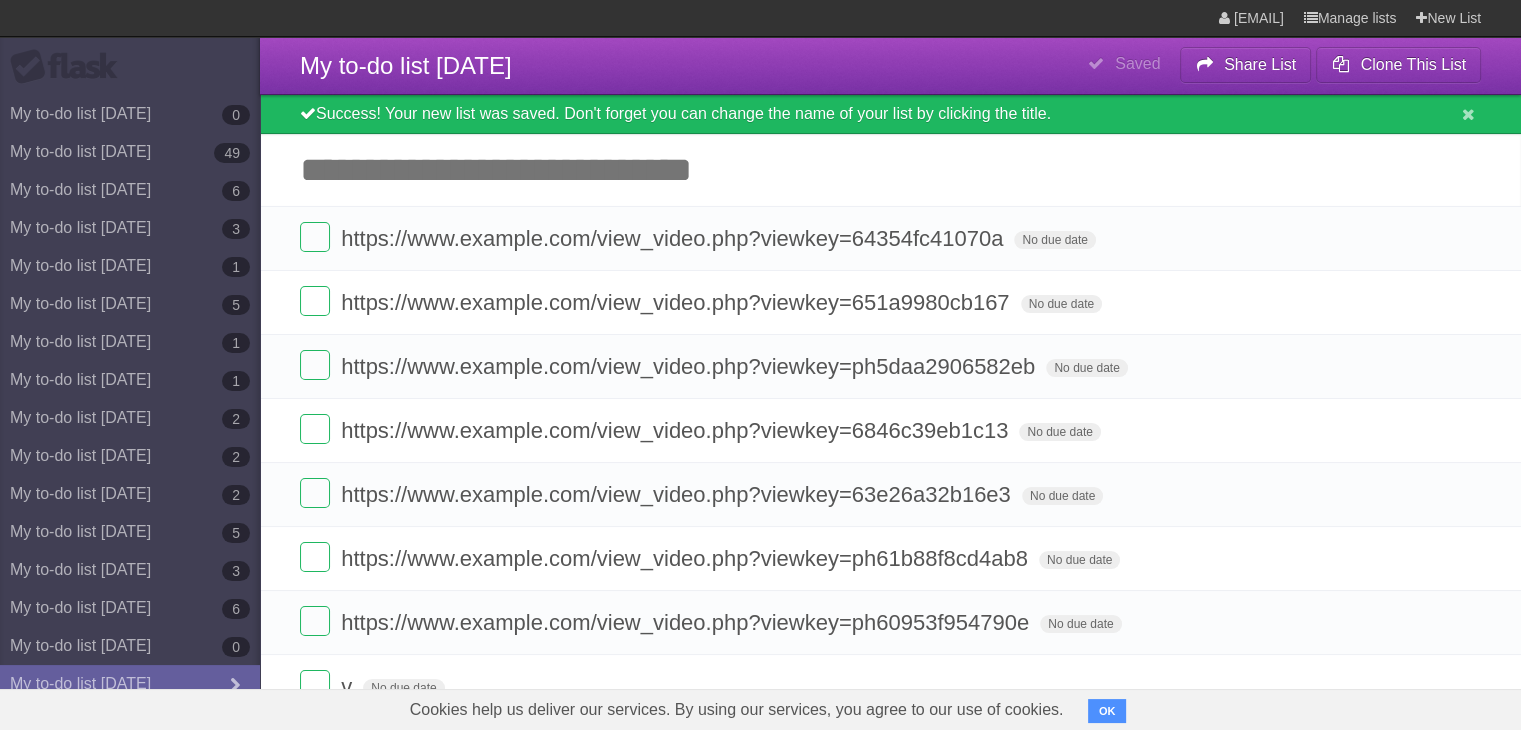 paste on "**********" 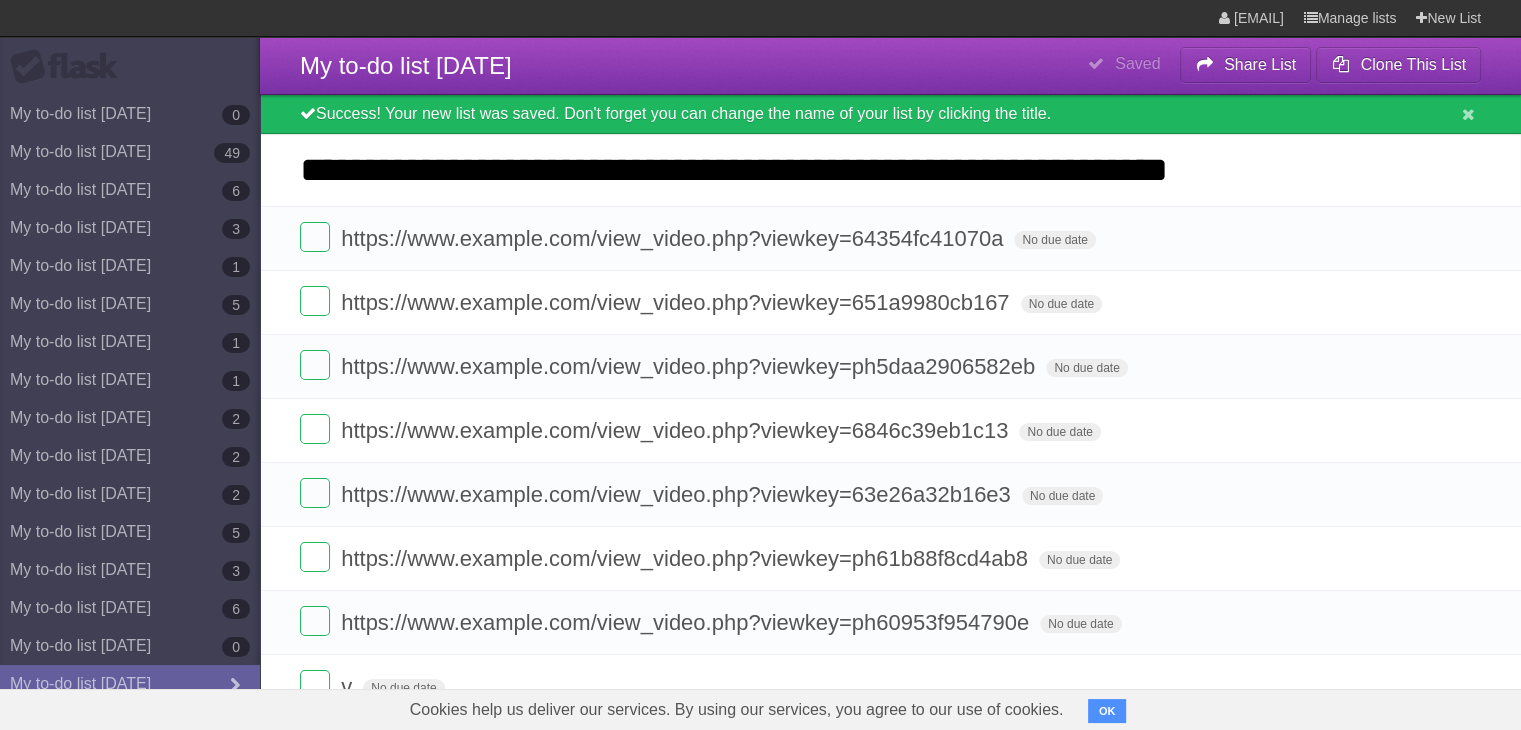 click on "**********" at bounding box center [0, 0] 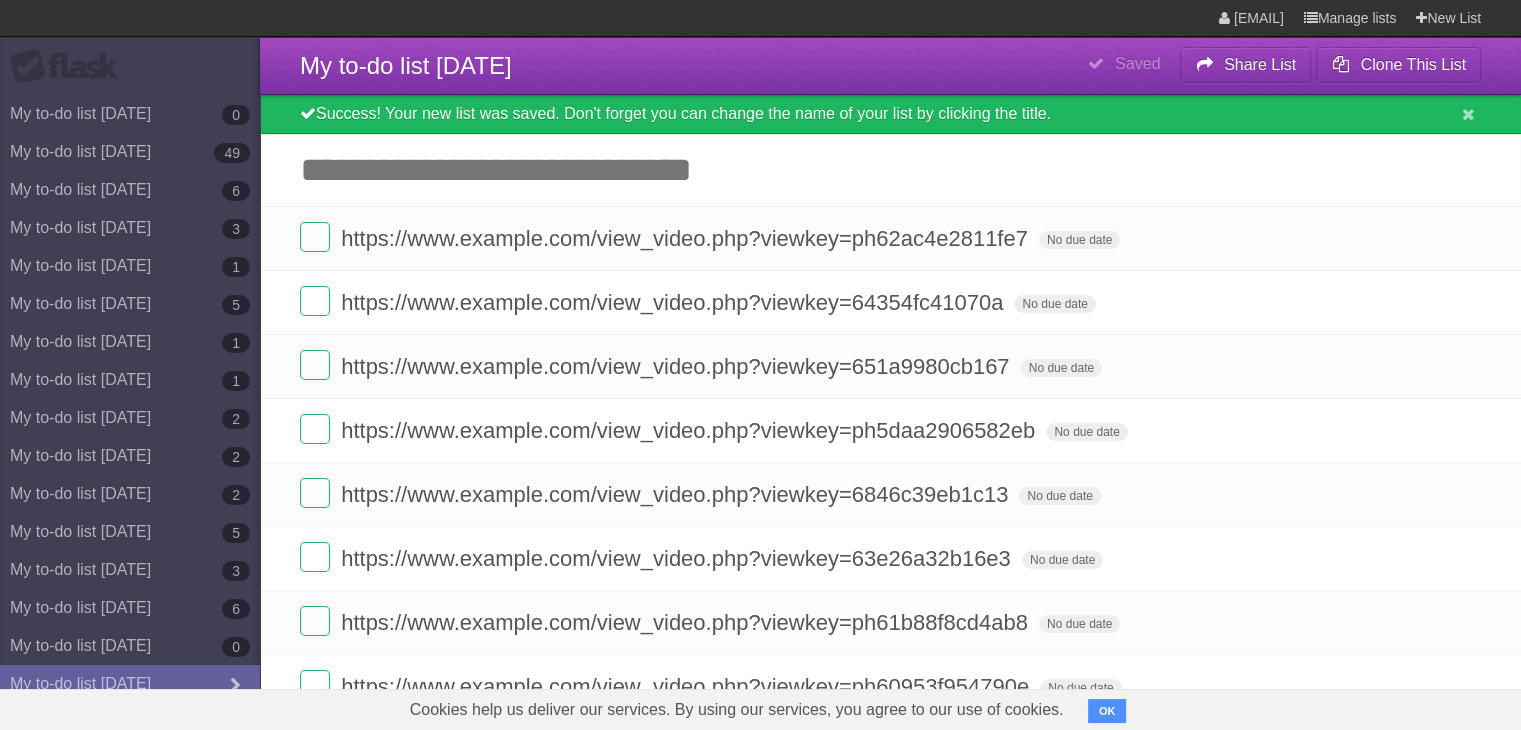 paste on "**********" 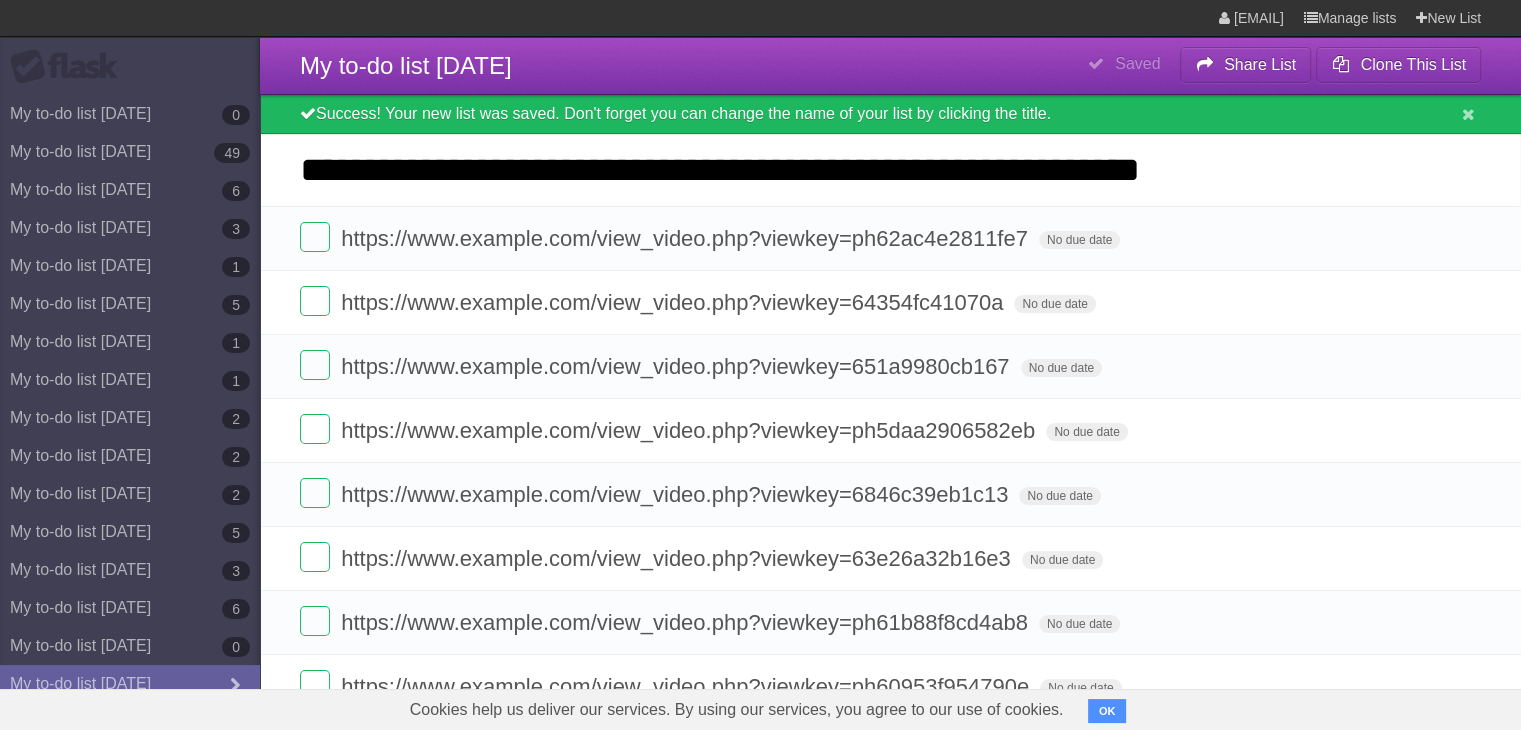 click on "**********" at bounding box center (0, 0) 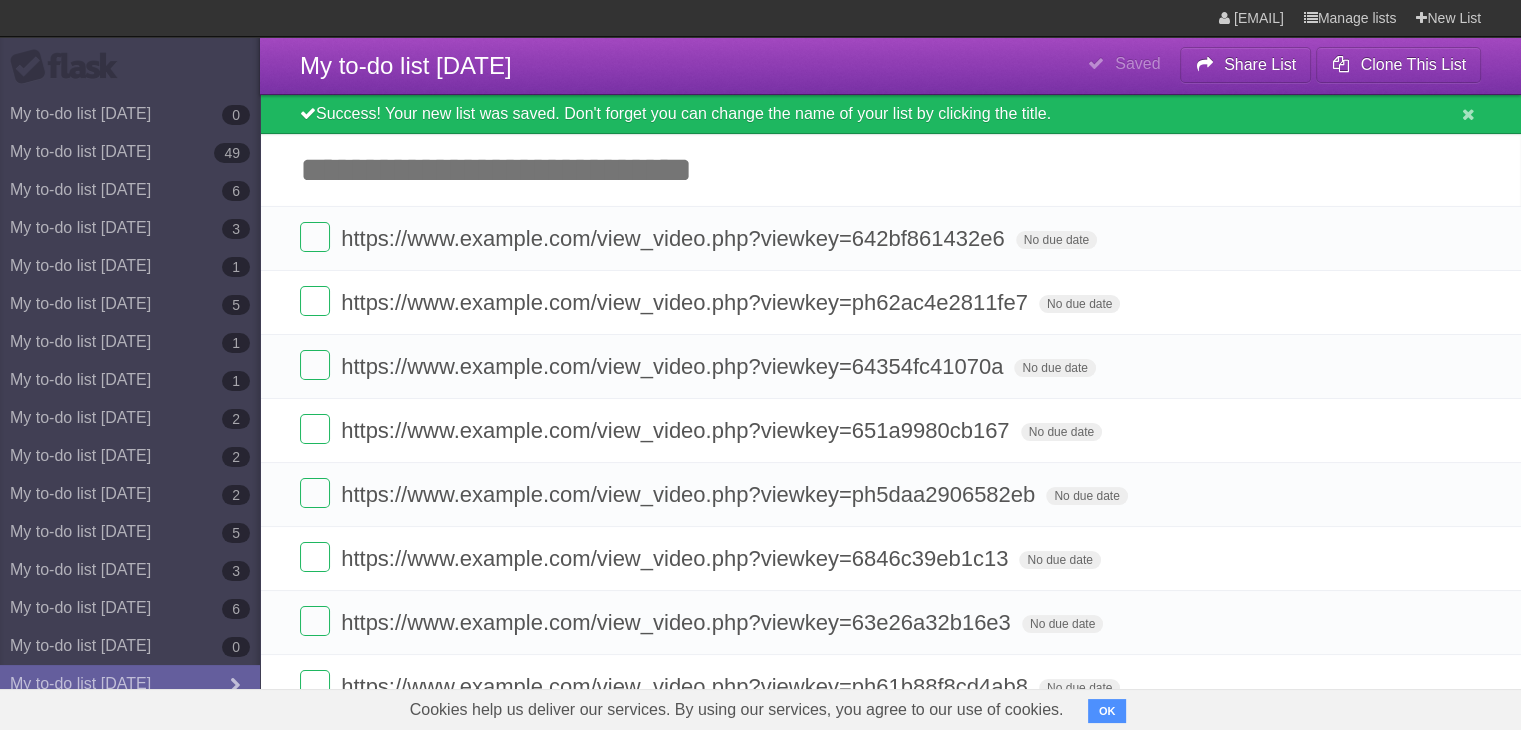 paste on "**********" 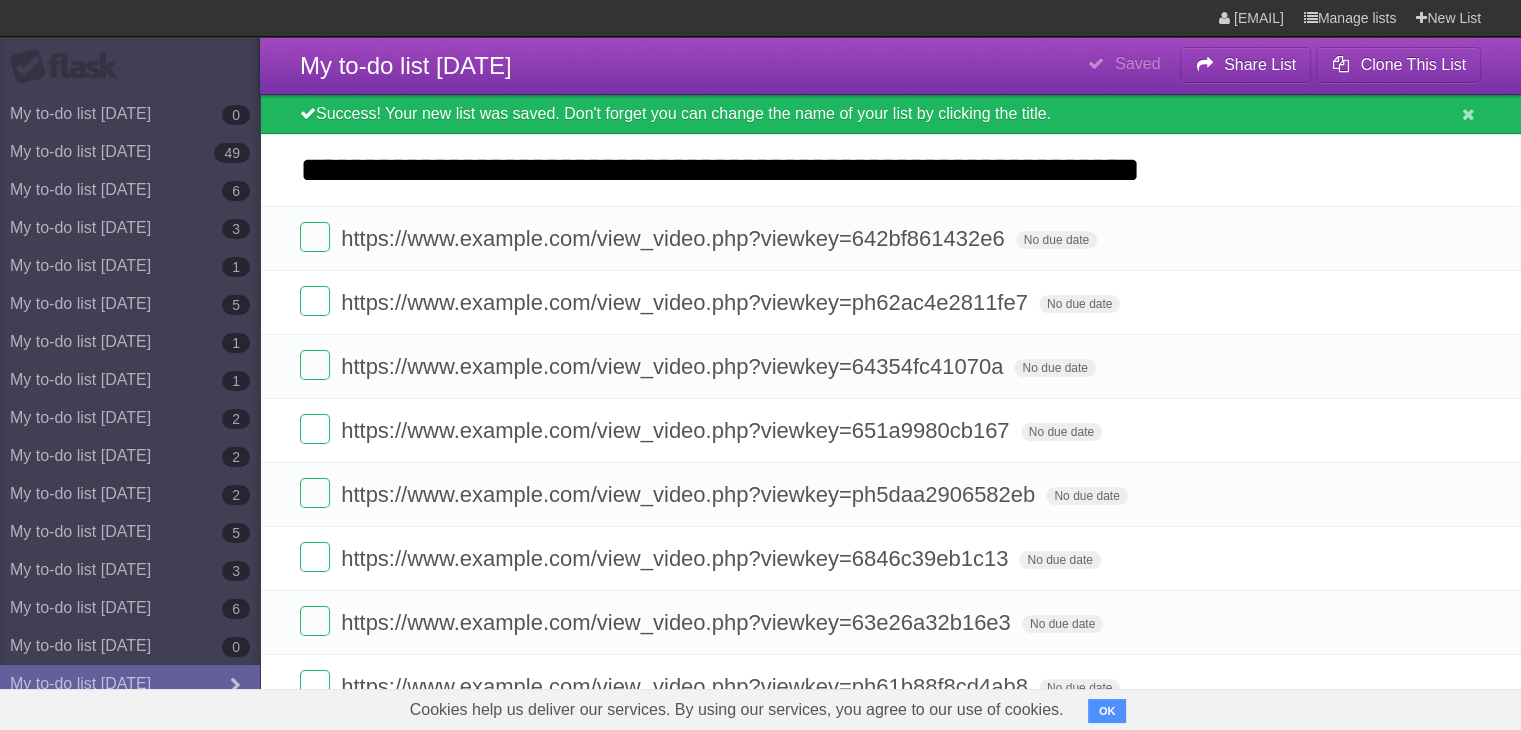 click on "**********" at bounding box center (0, 0) 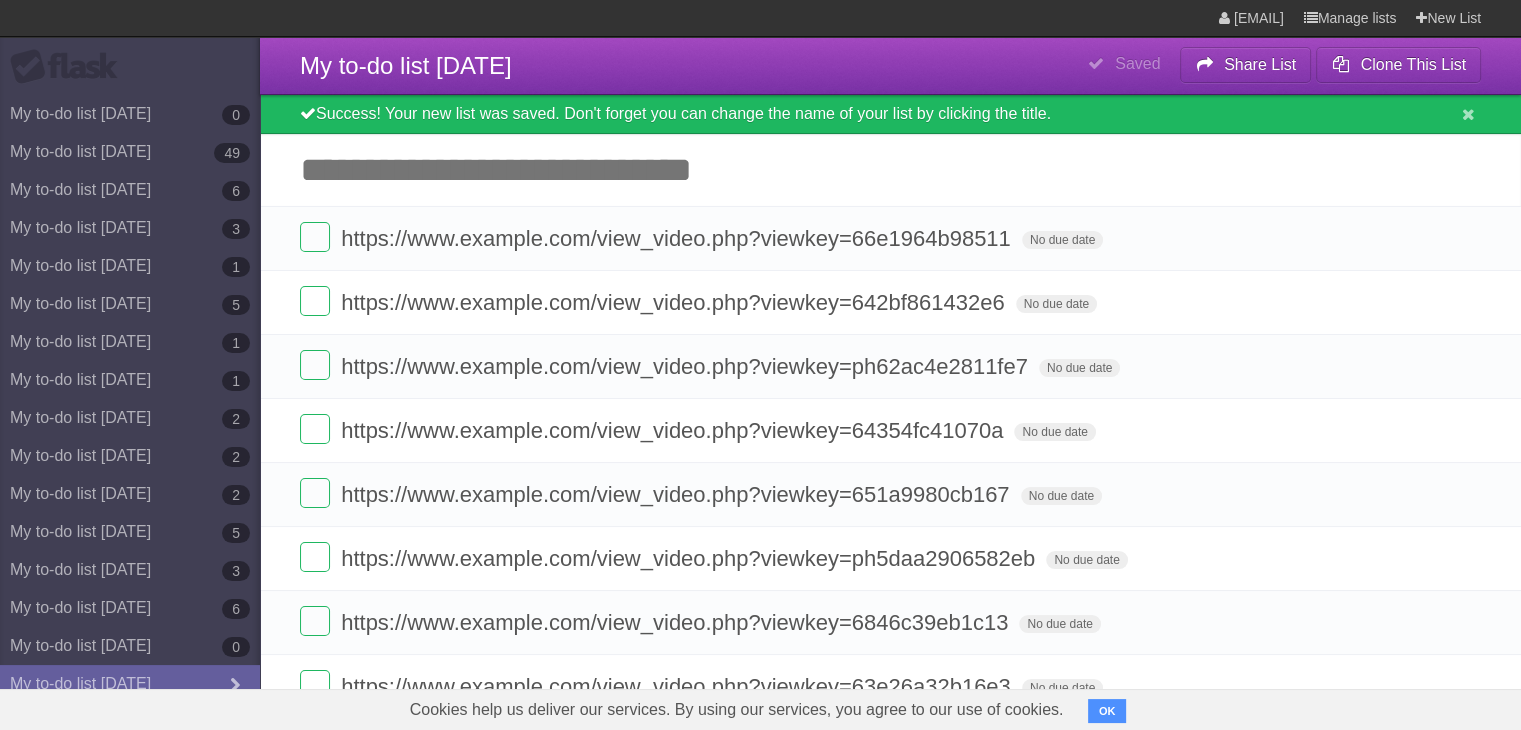 paste on "**********" 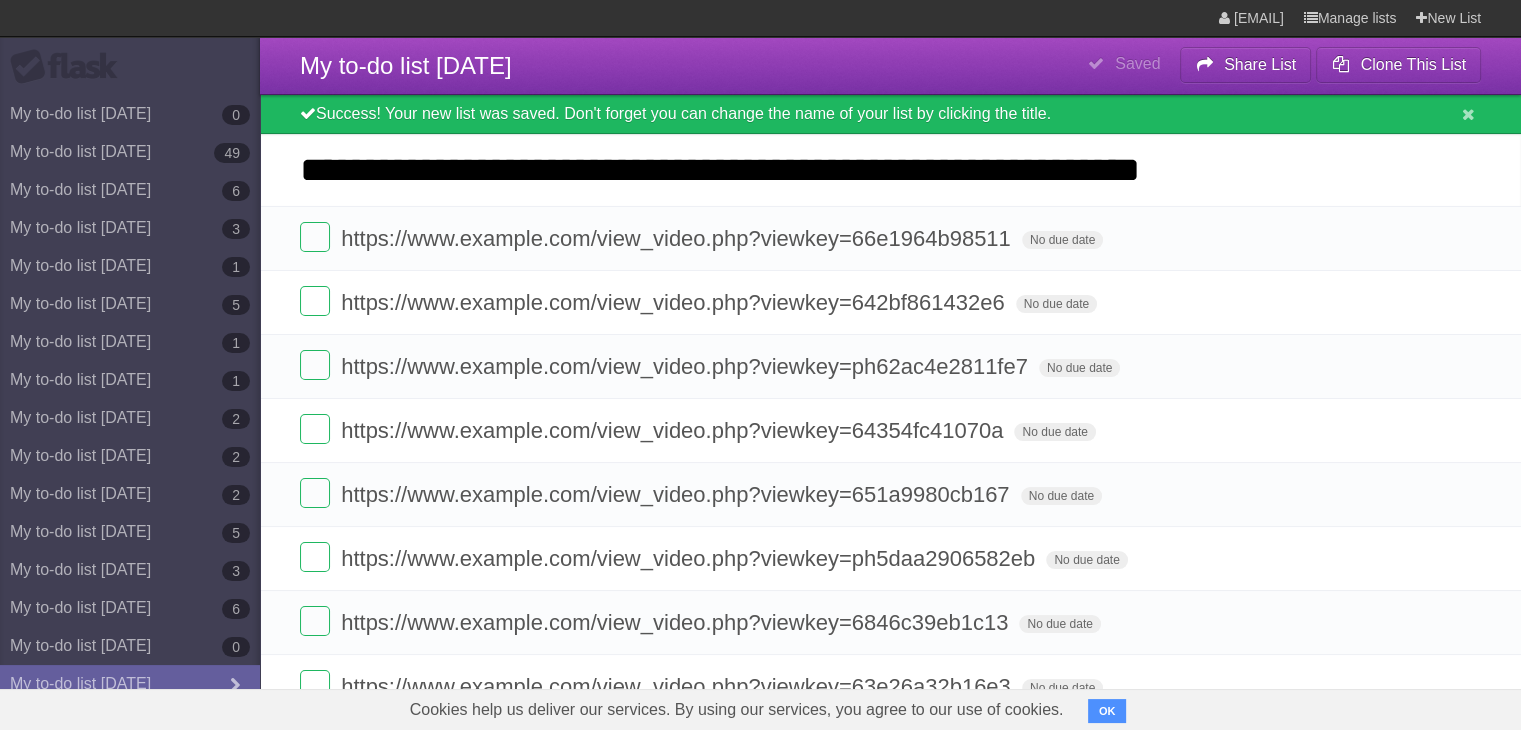 click on "**********" at bounding box center (0, 0) 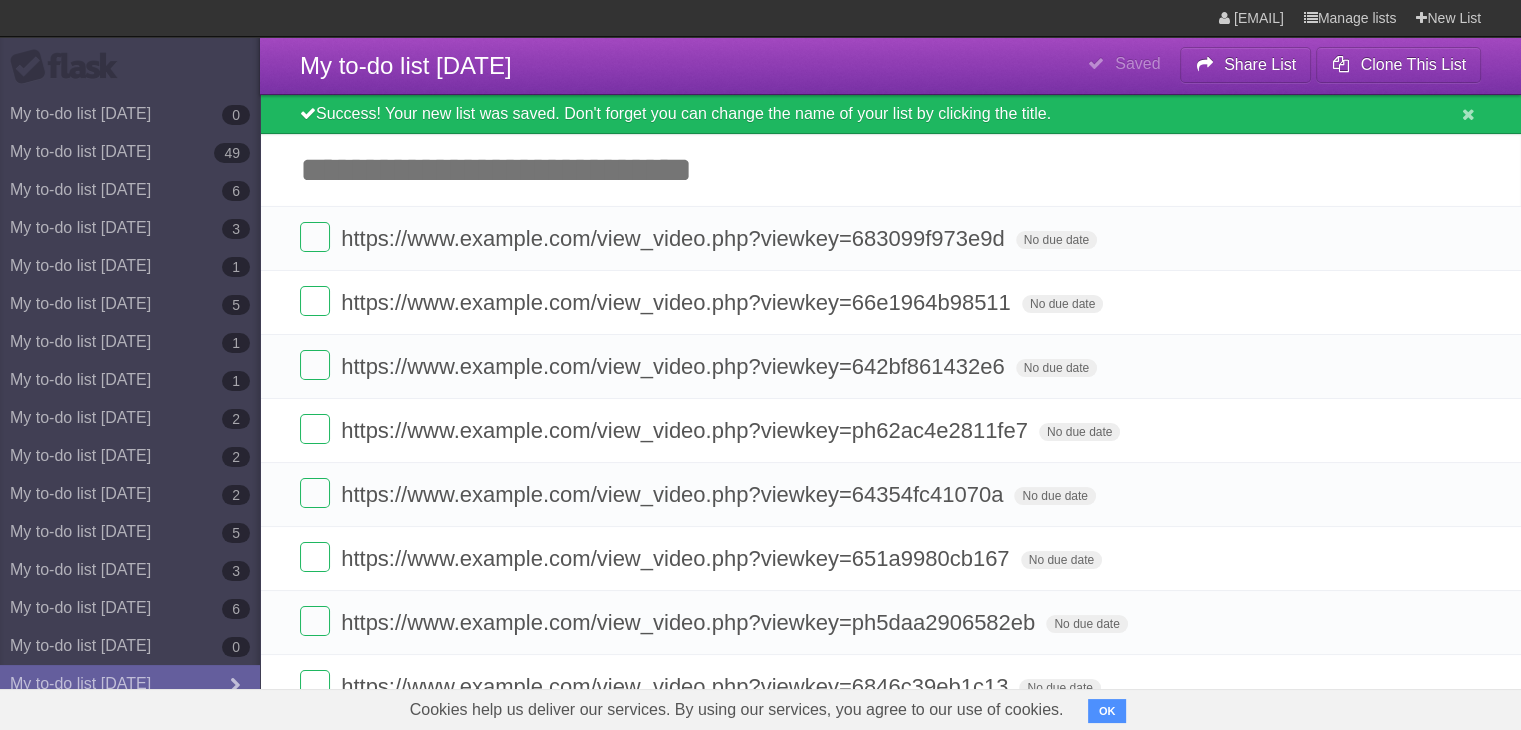 paste on "**********" 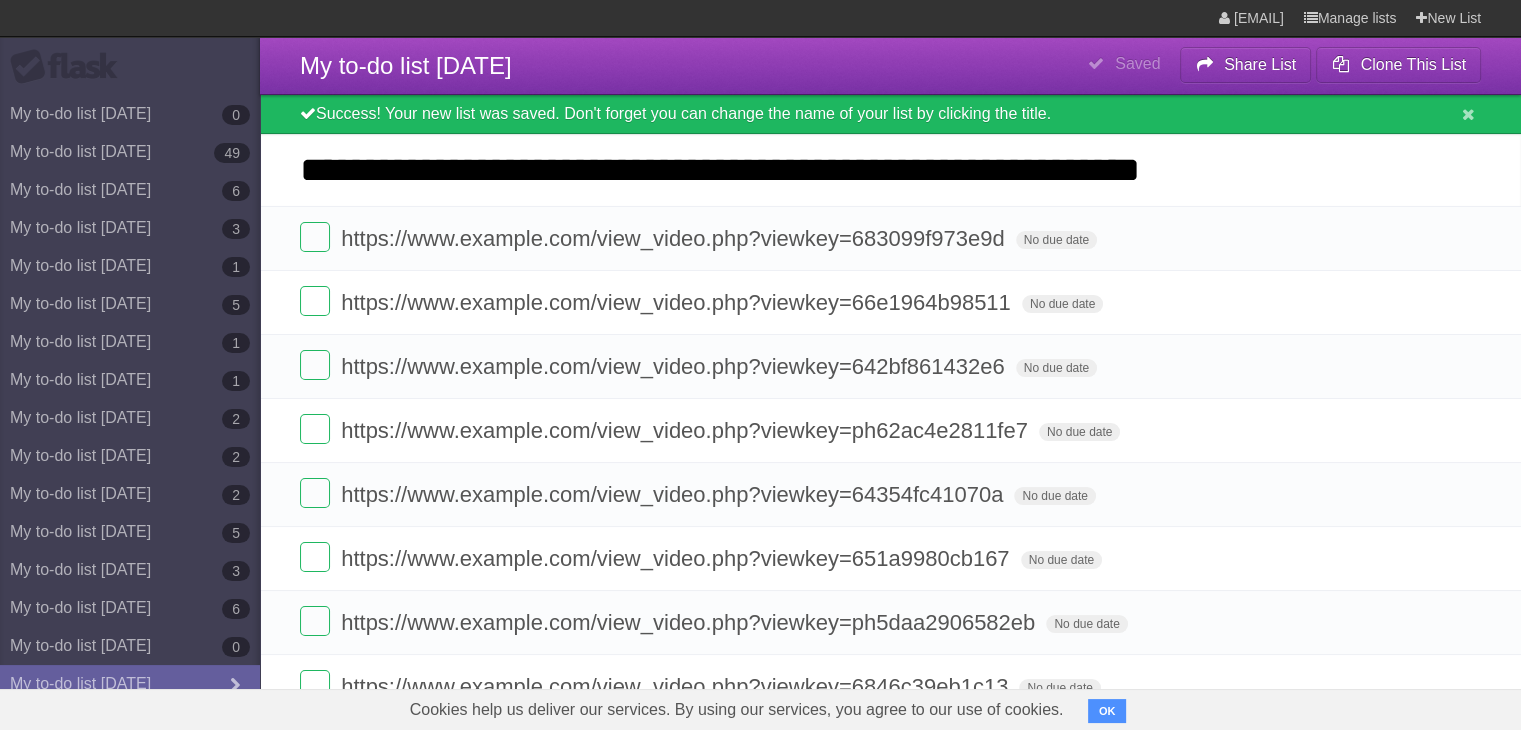 type on "**********" 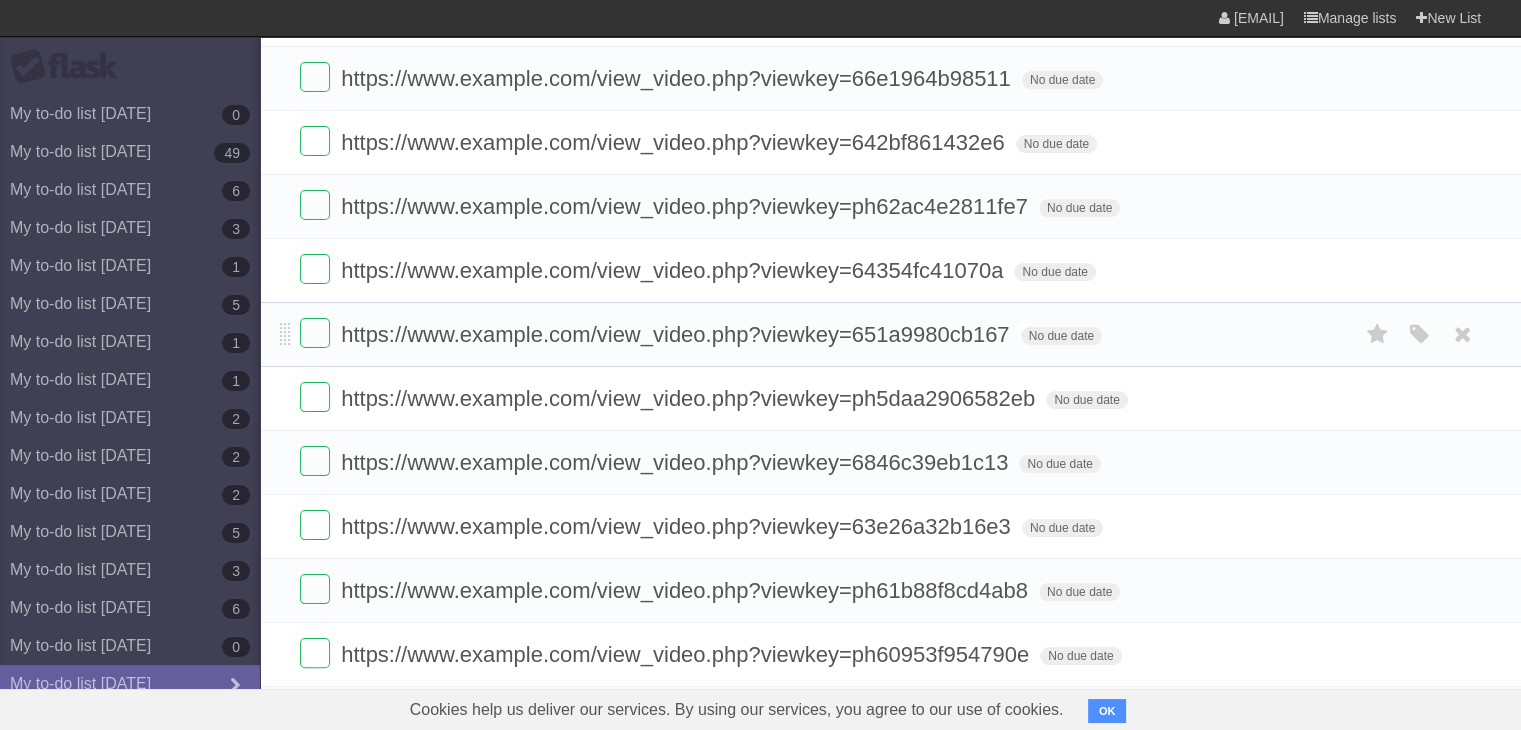 scroll, scrollTop: 0, scrollLeft: 0, axis: both 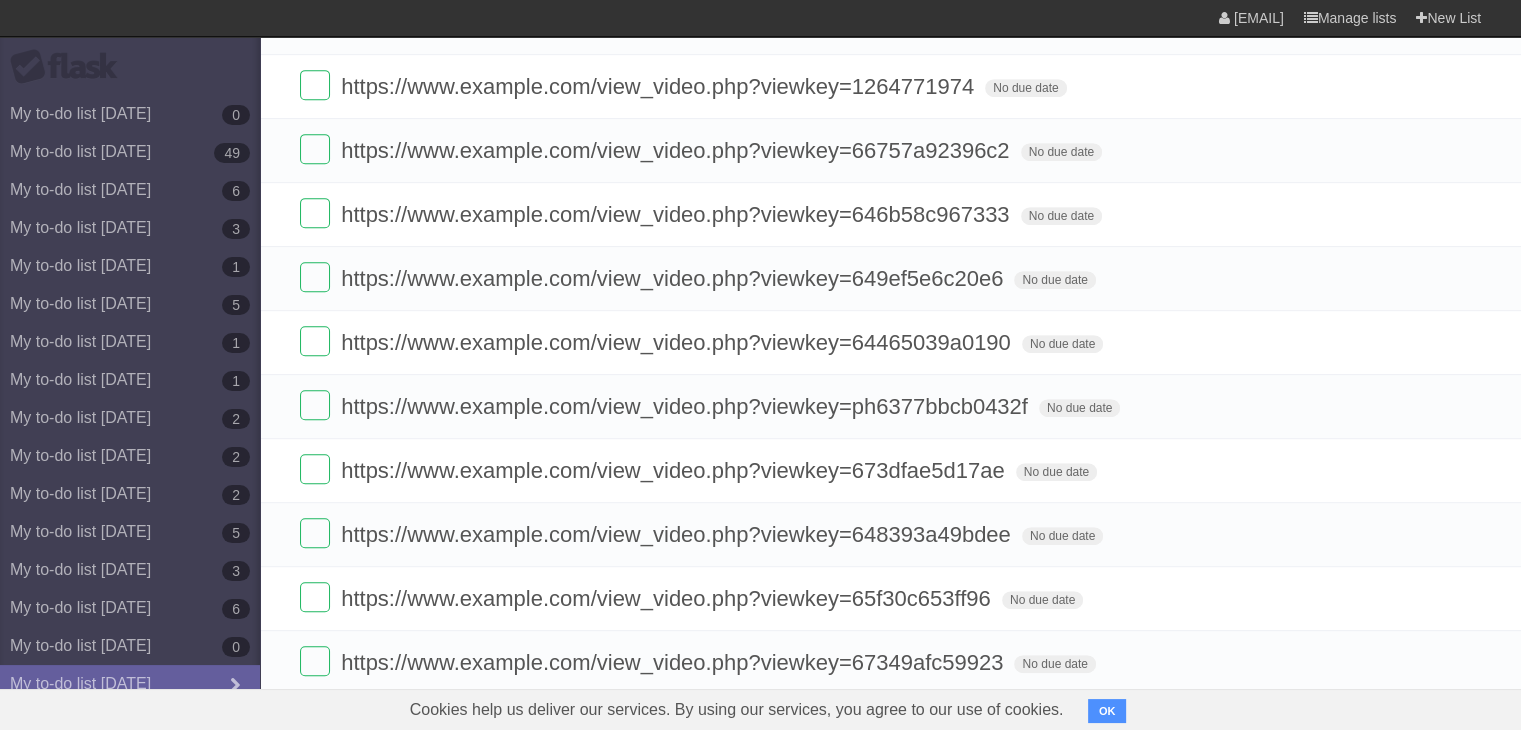 click on "OK" at bounding box center (1107, 711) 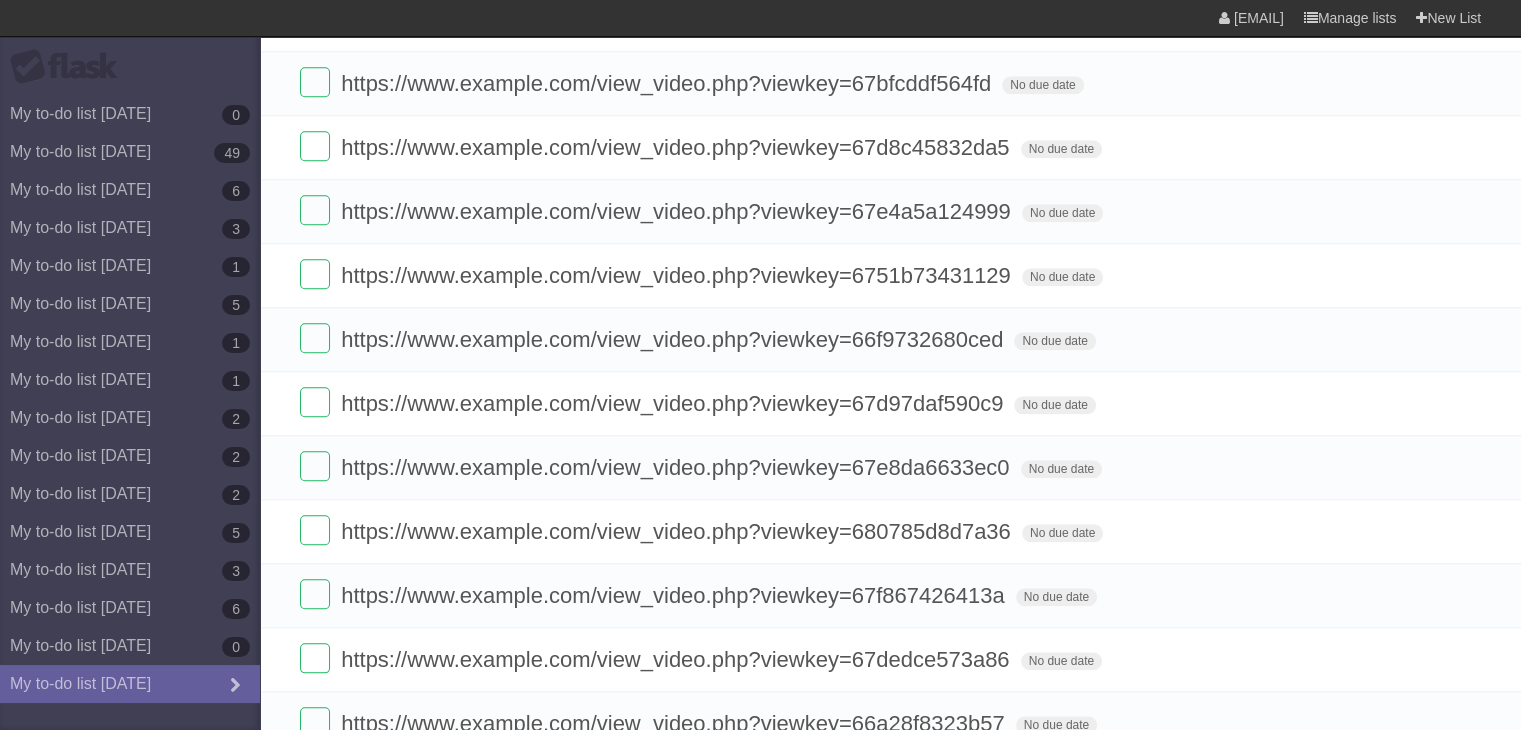 scroll, scrollTop: 2330, scrollLeft: 0, axis: vertical 